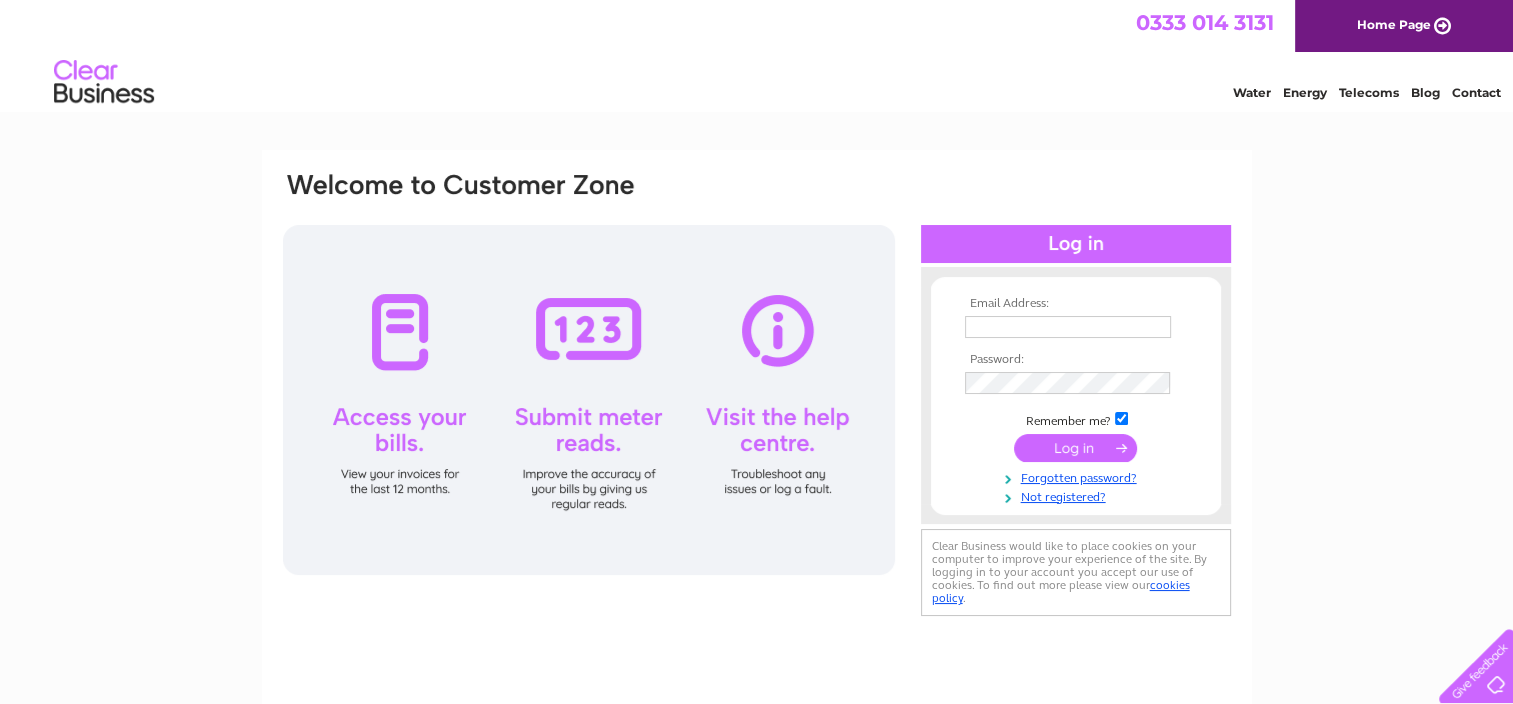 scroll, scrollTop: 0, scrollLeft: 0, axis: both 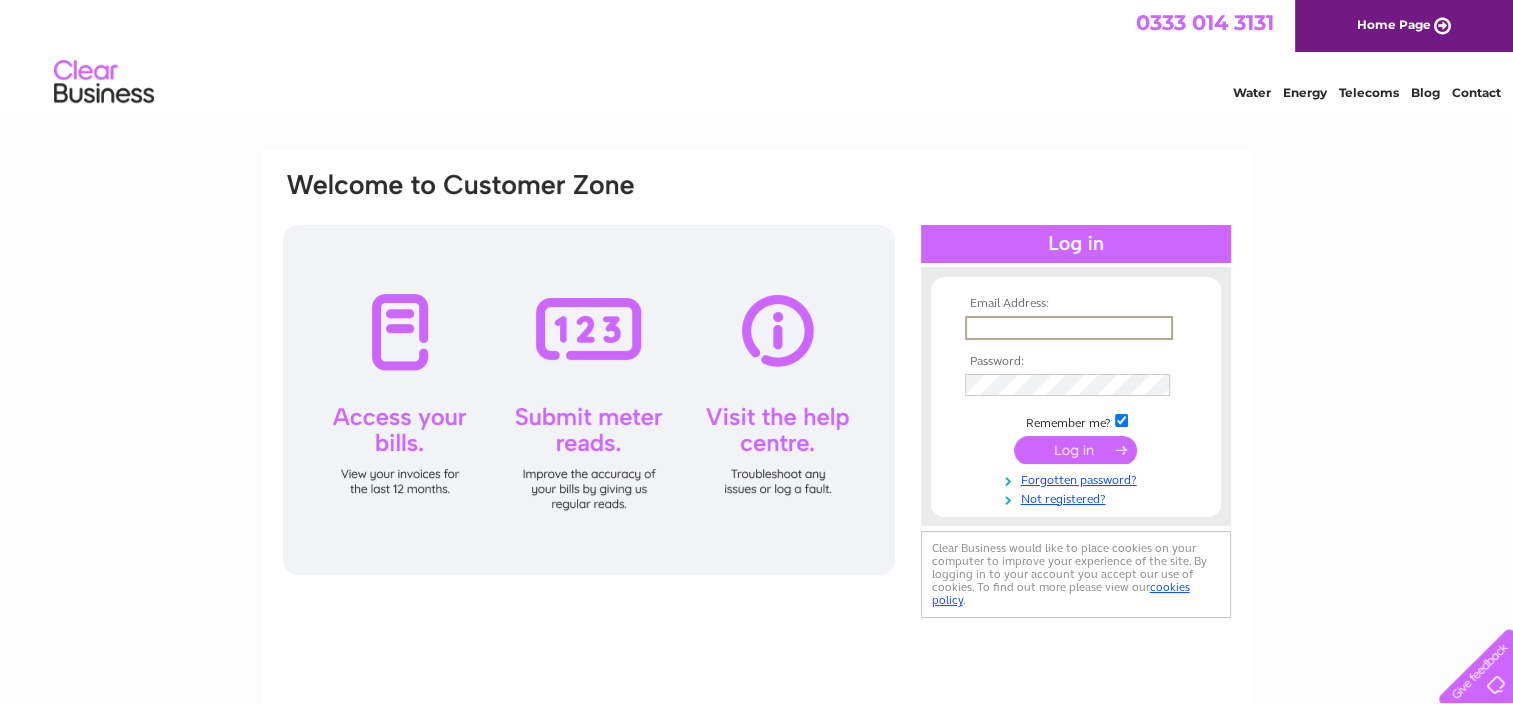 click at bounding box center [1069, 328] 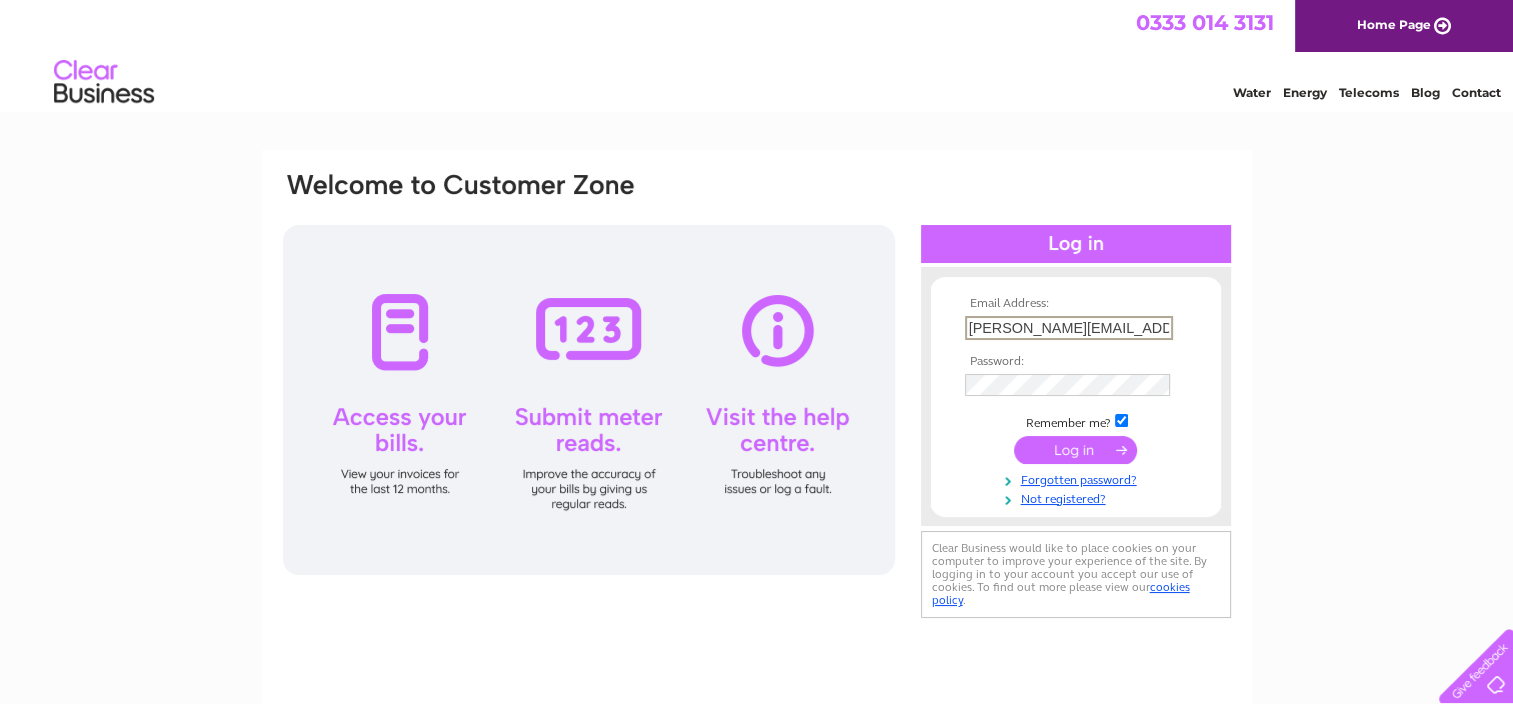type on "eleanor.kennedy@rearo.co.uk" 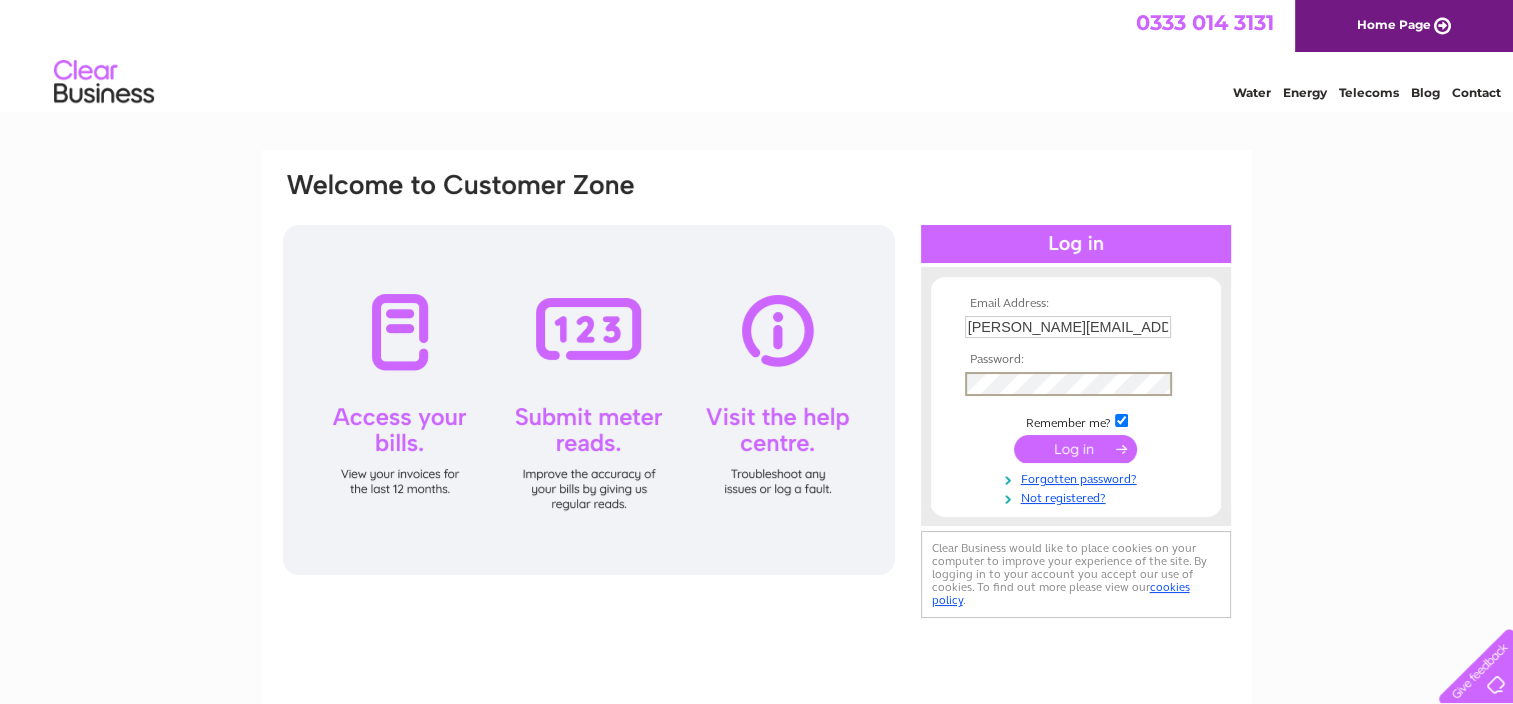 click at bounding box center [1075, 449] 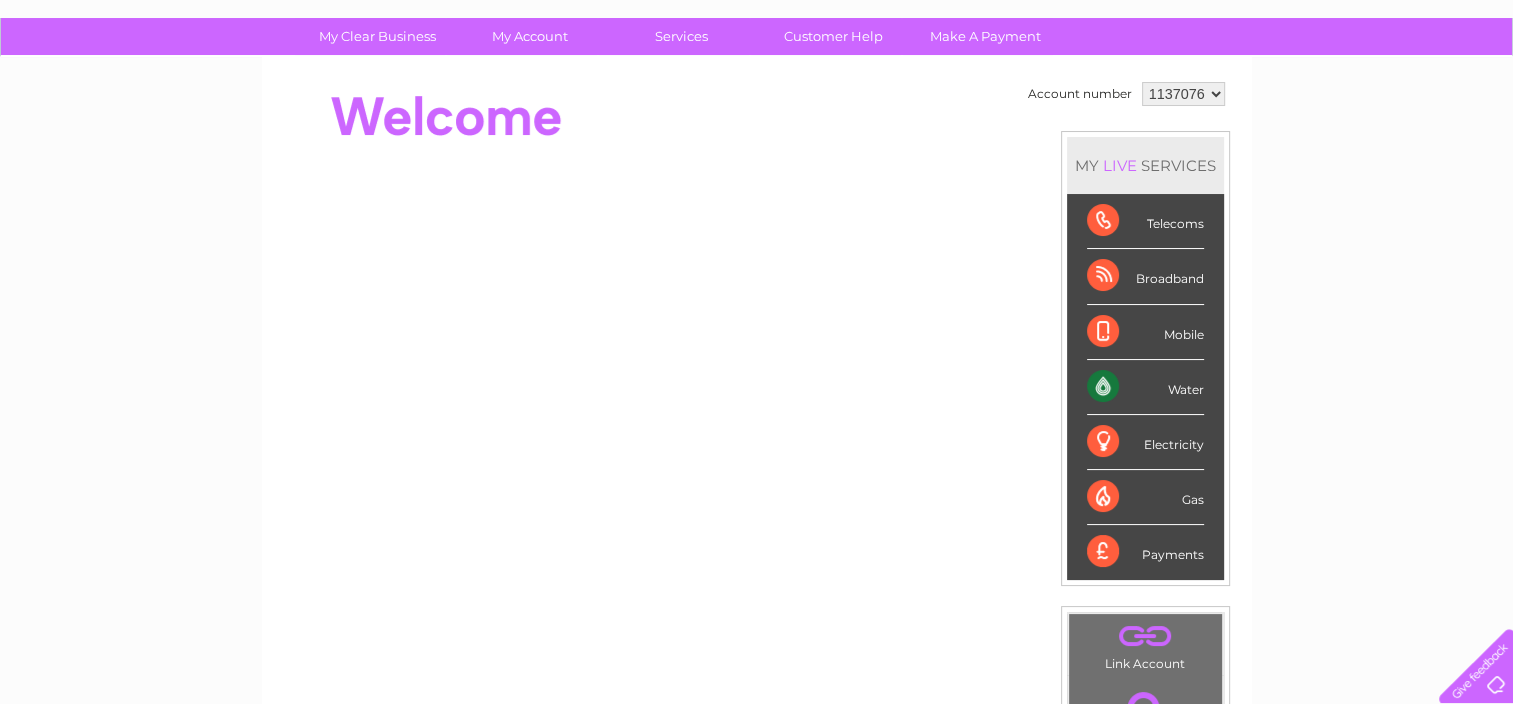 scroll, scrollTop: 0, scrollLeft: 0, axis: both 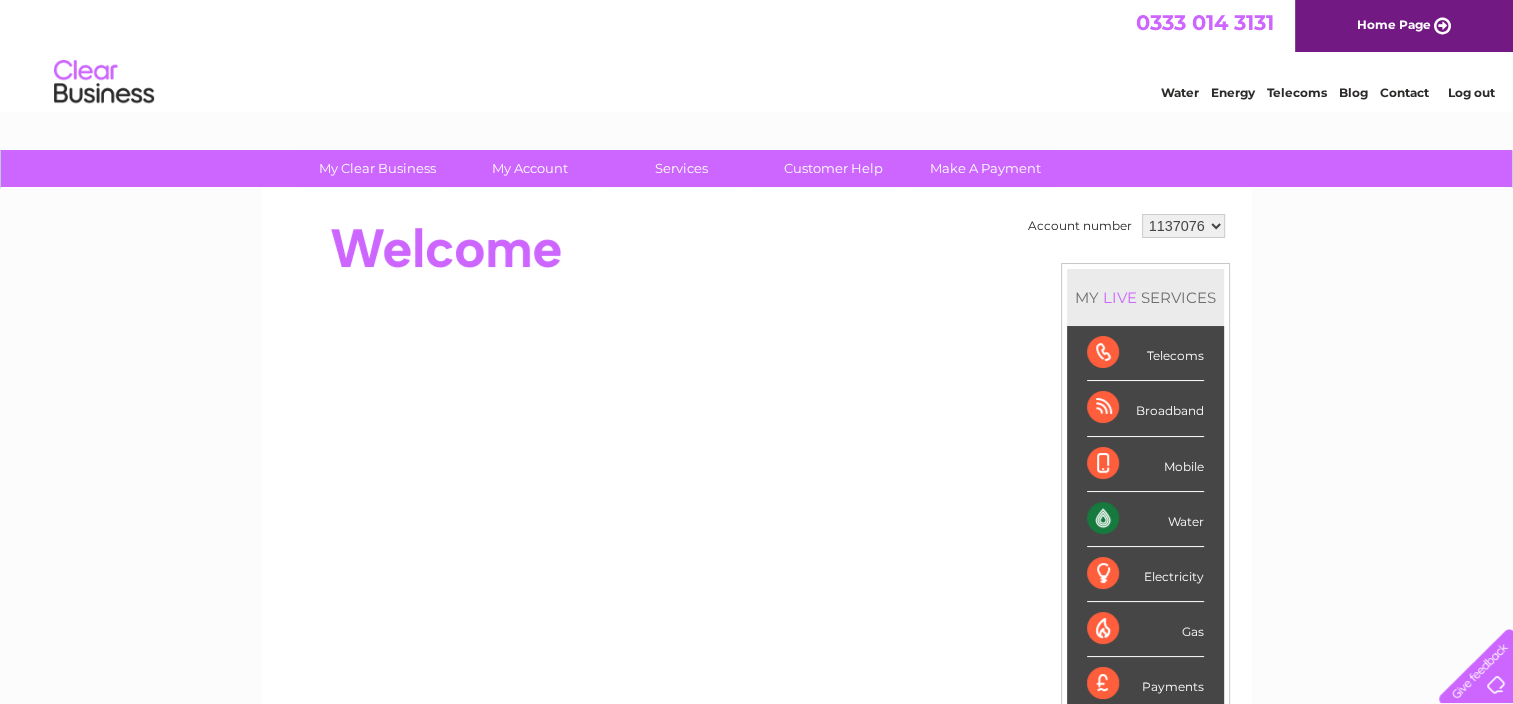 click on "1137076" at bounding box center (1183, 226) 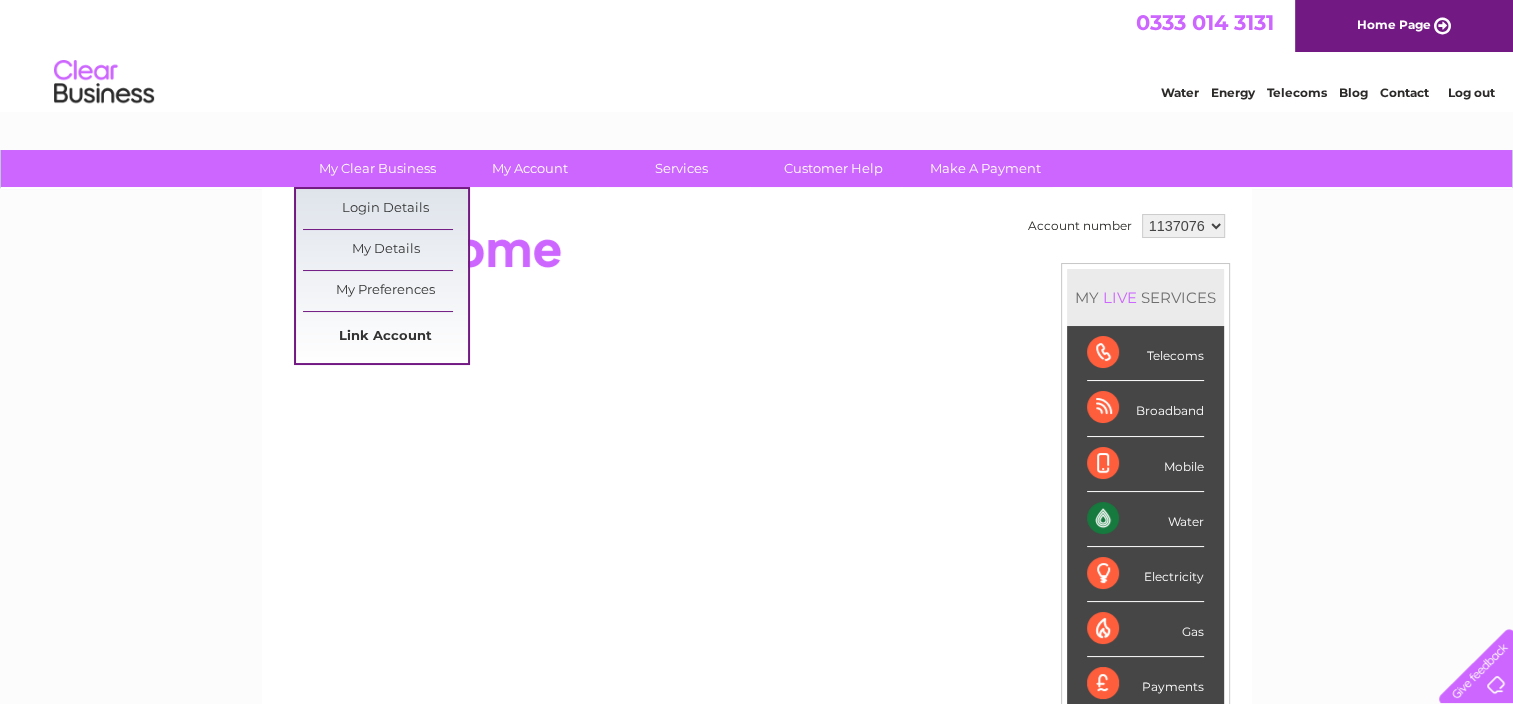 click on "Link Account" at bounding box center (385, 337) 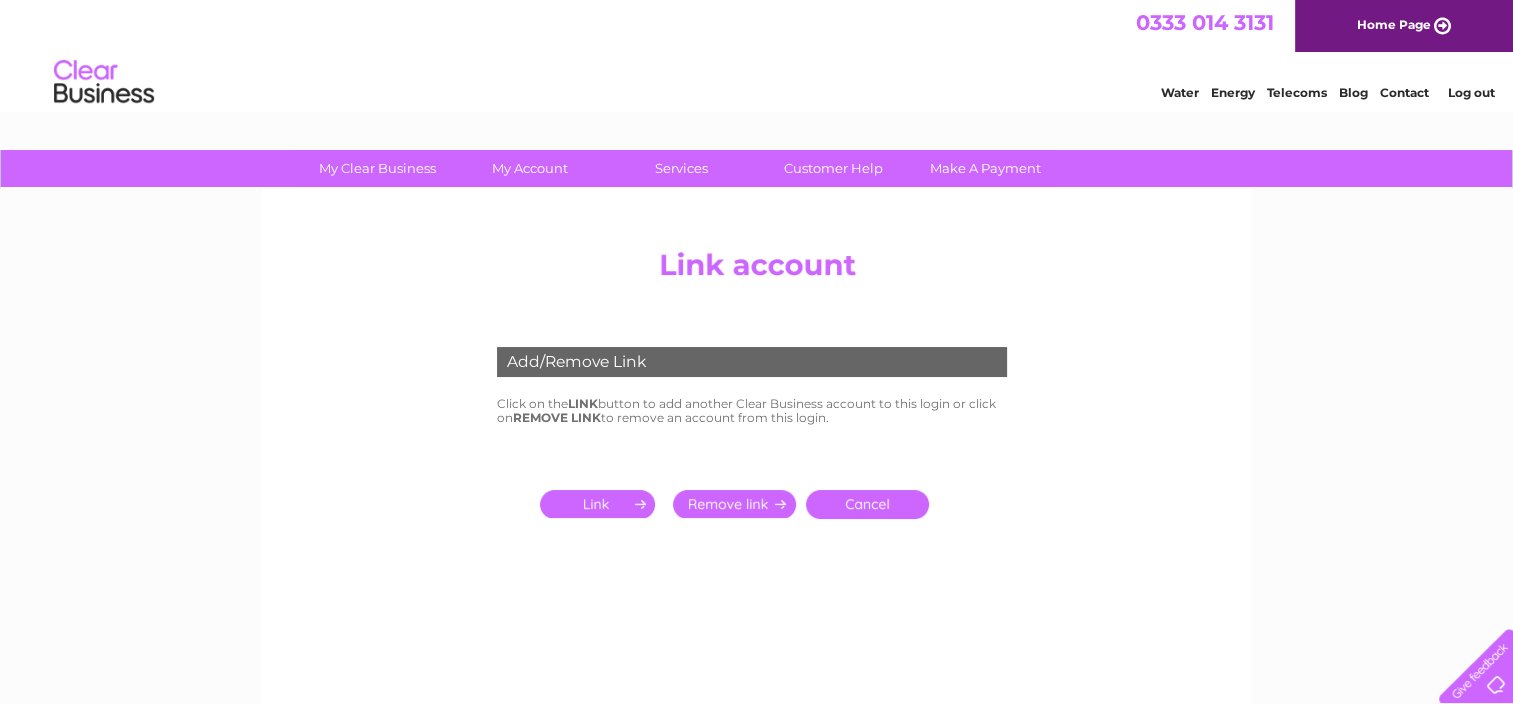 scroll, scrollTop: 0, scrollLeft: 0, axis: both 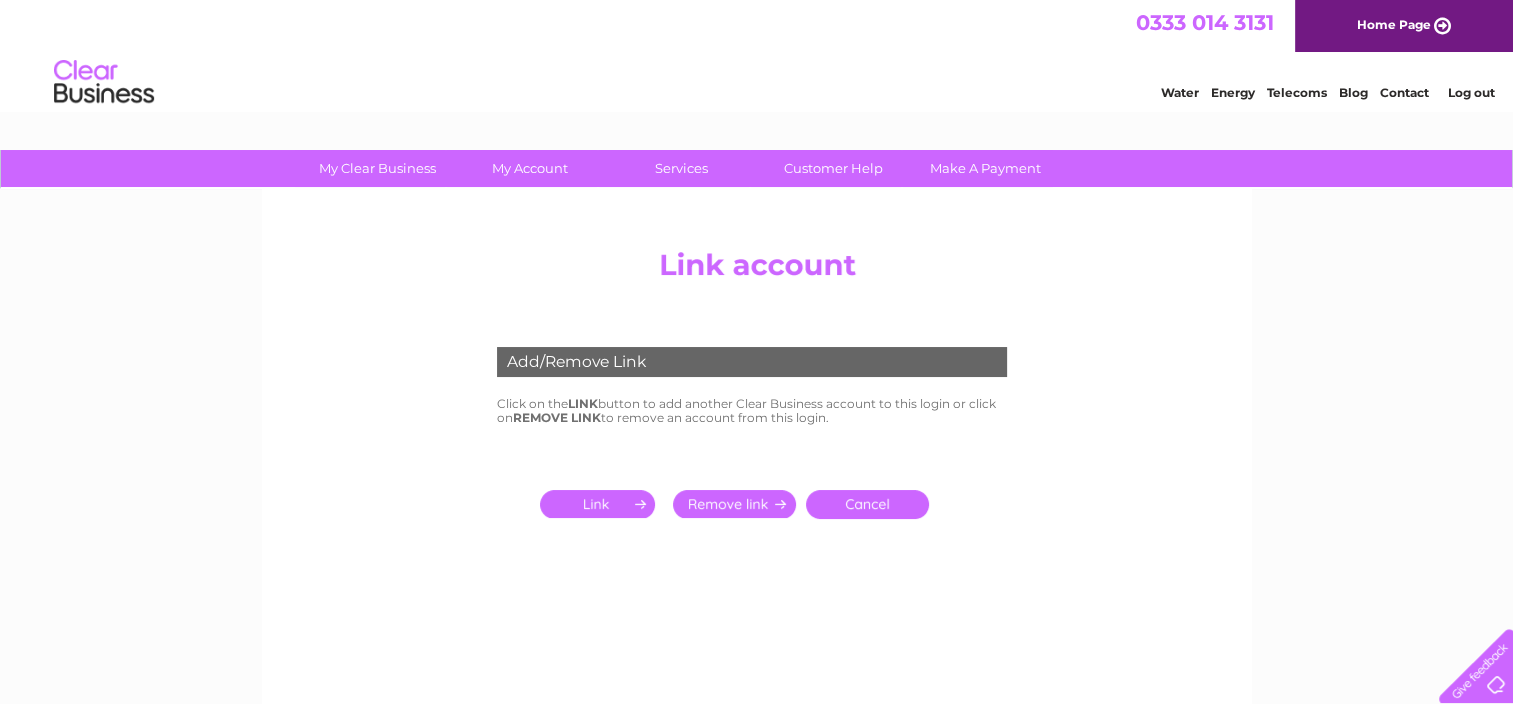 click at bounding box center (601, 504) 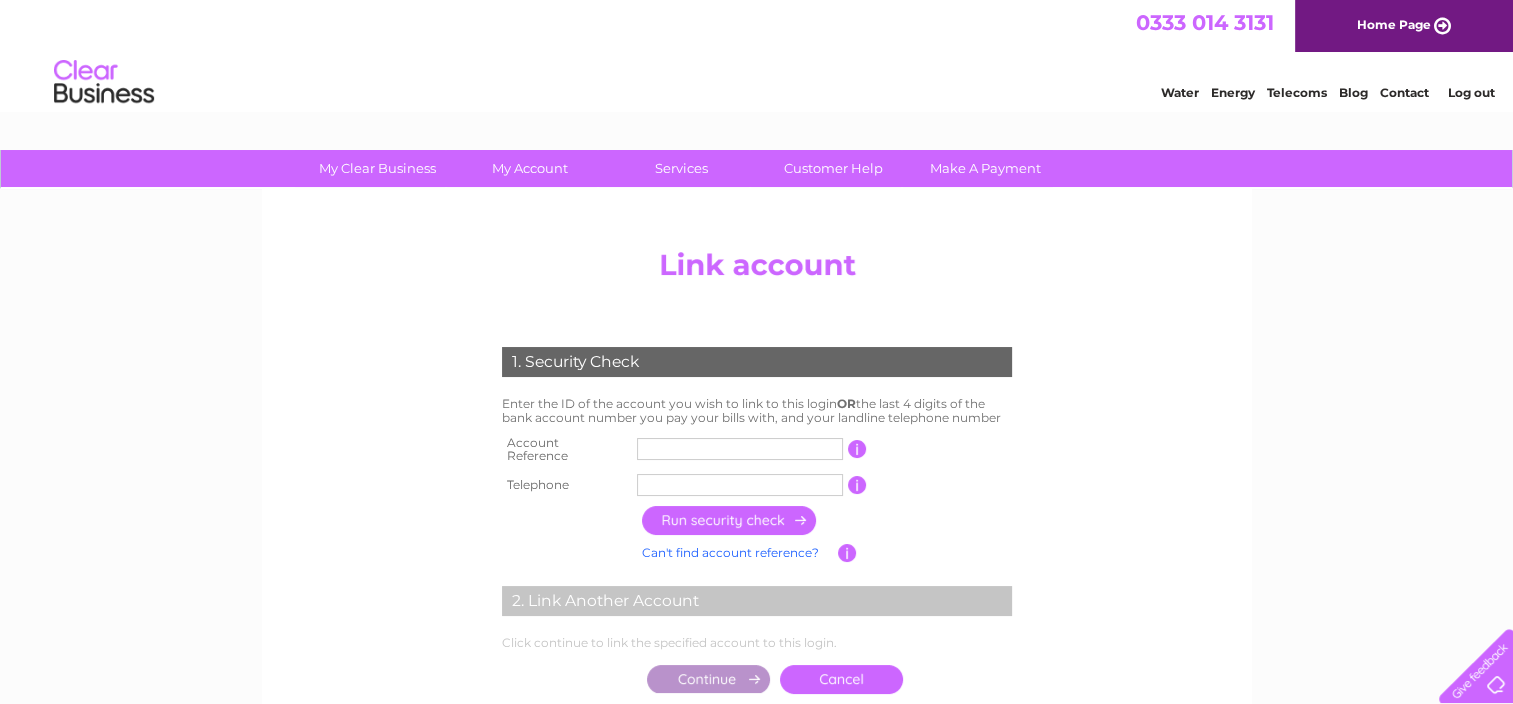 click at bounding box center [740, 449] 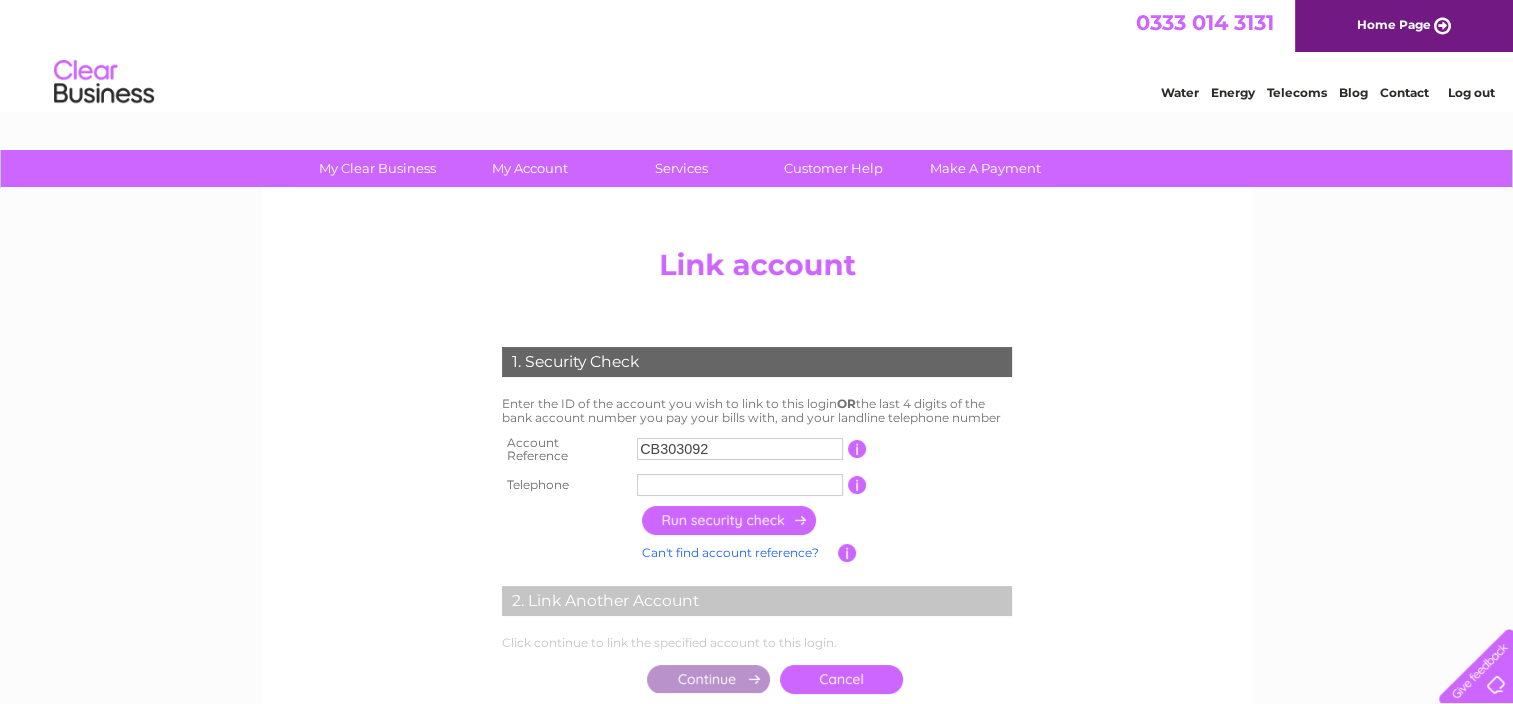 type on "CB303092" 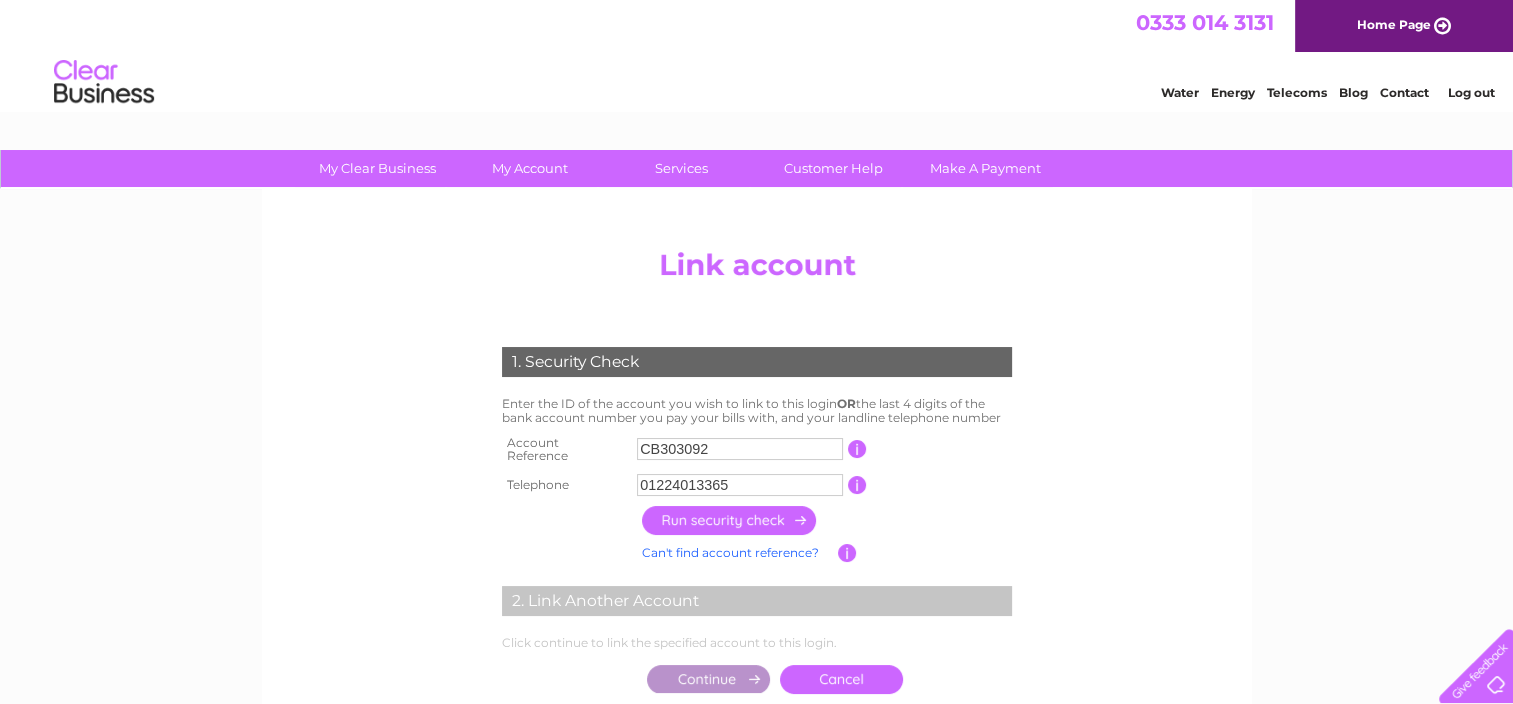 type on "01224013365" 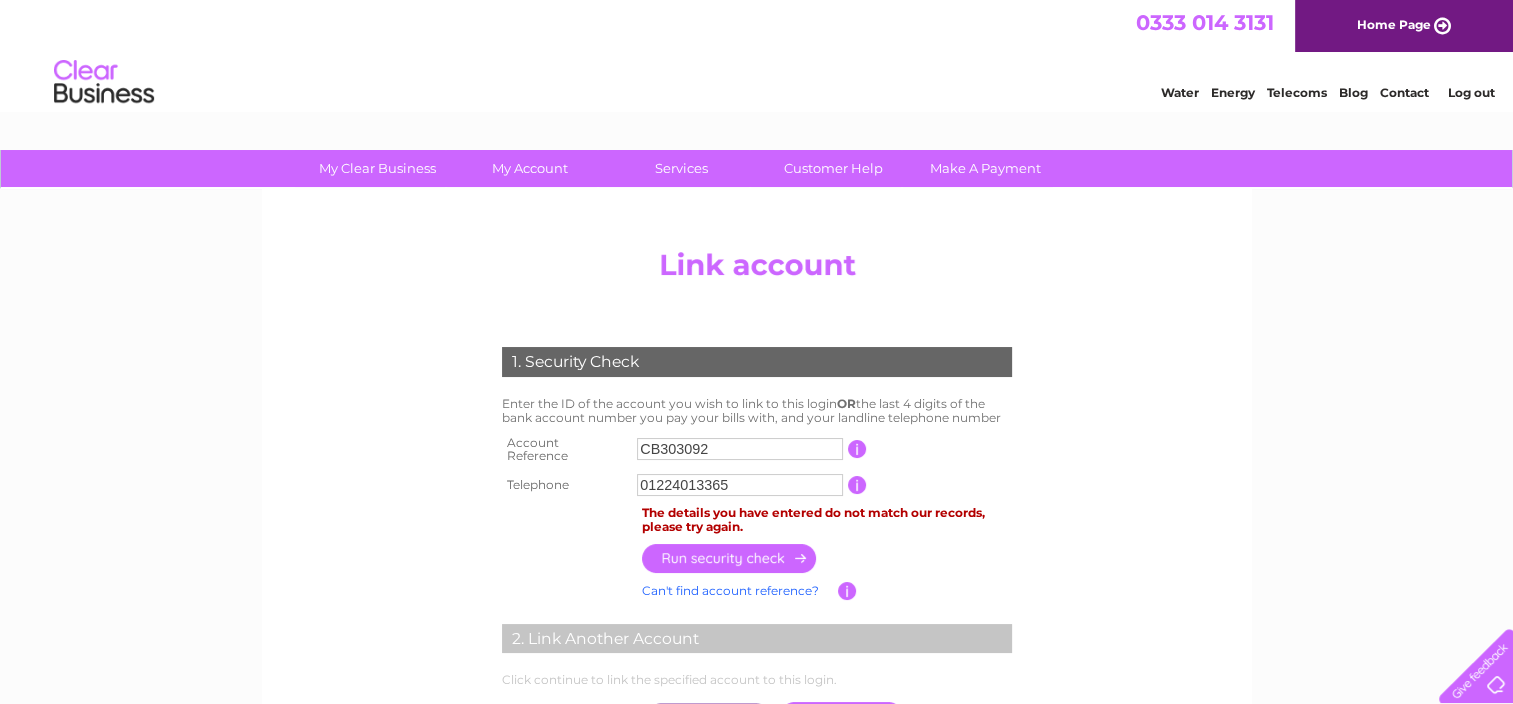 click on "CB303092" at bounding box center (740, 449) 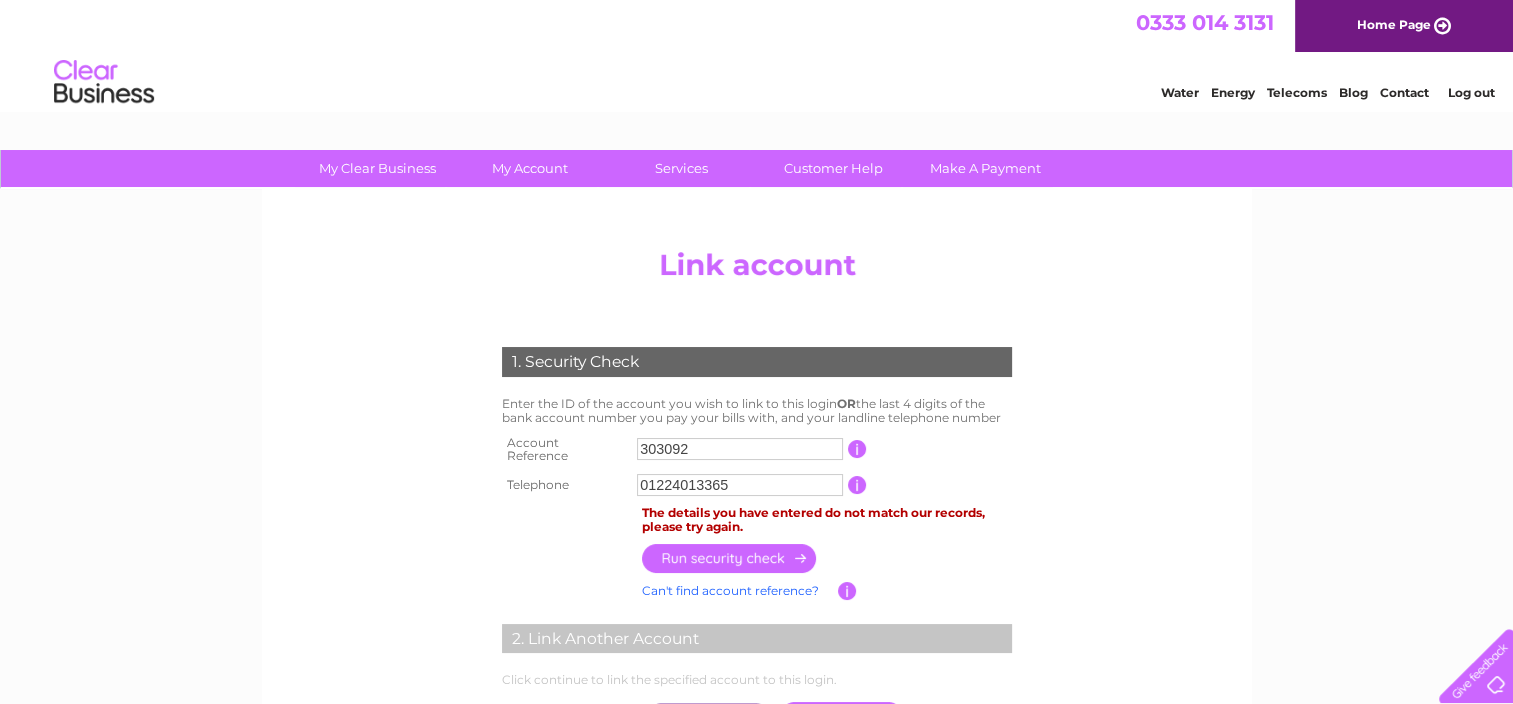 type on "303092" 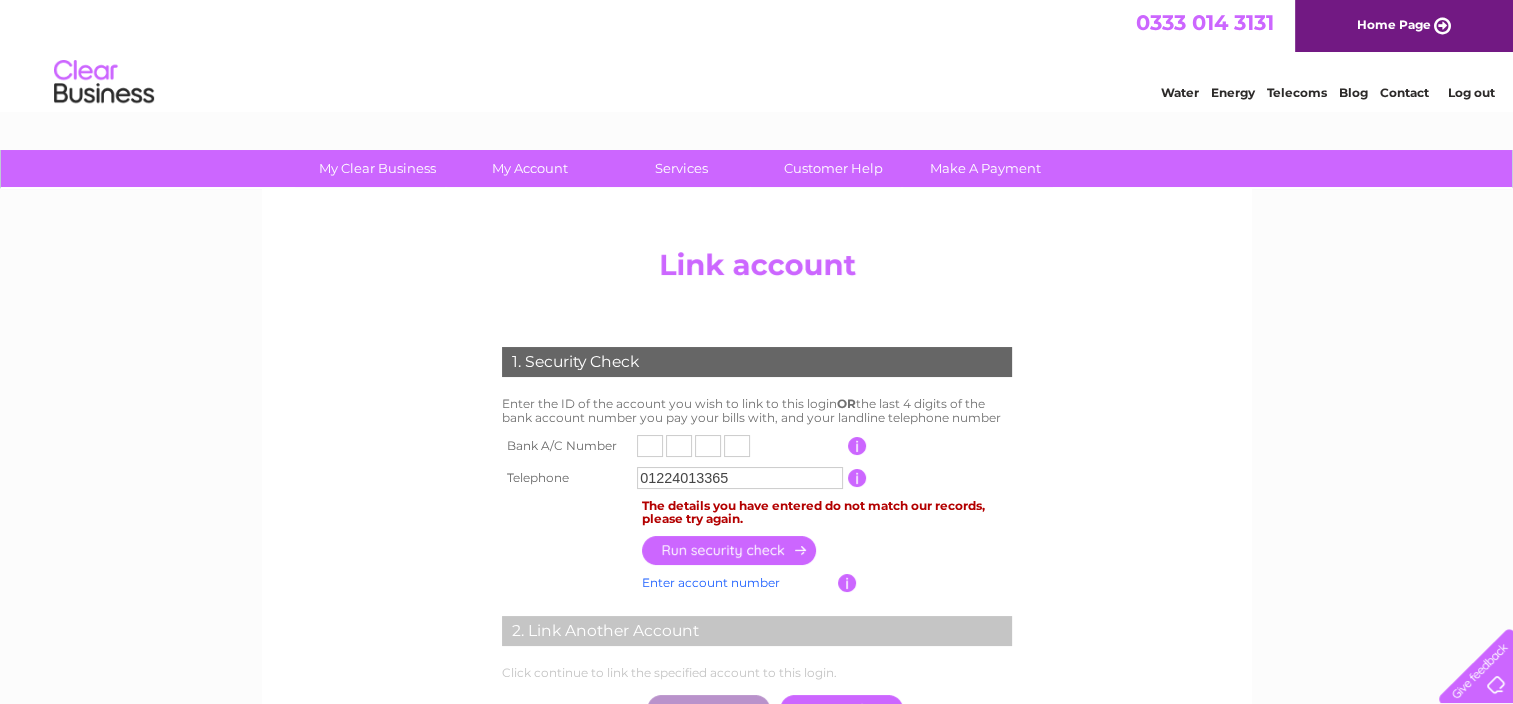 click at bounding box center (650, 446) 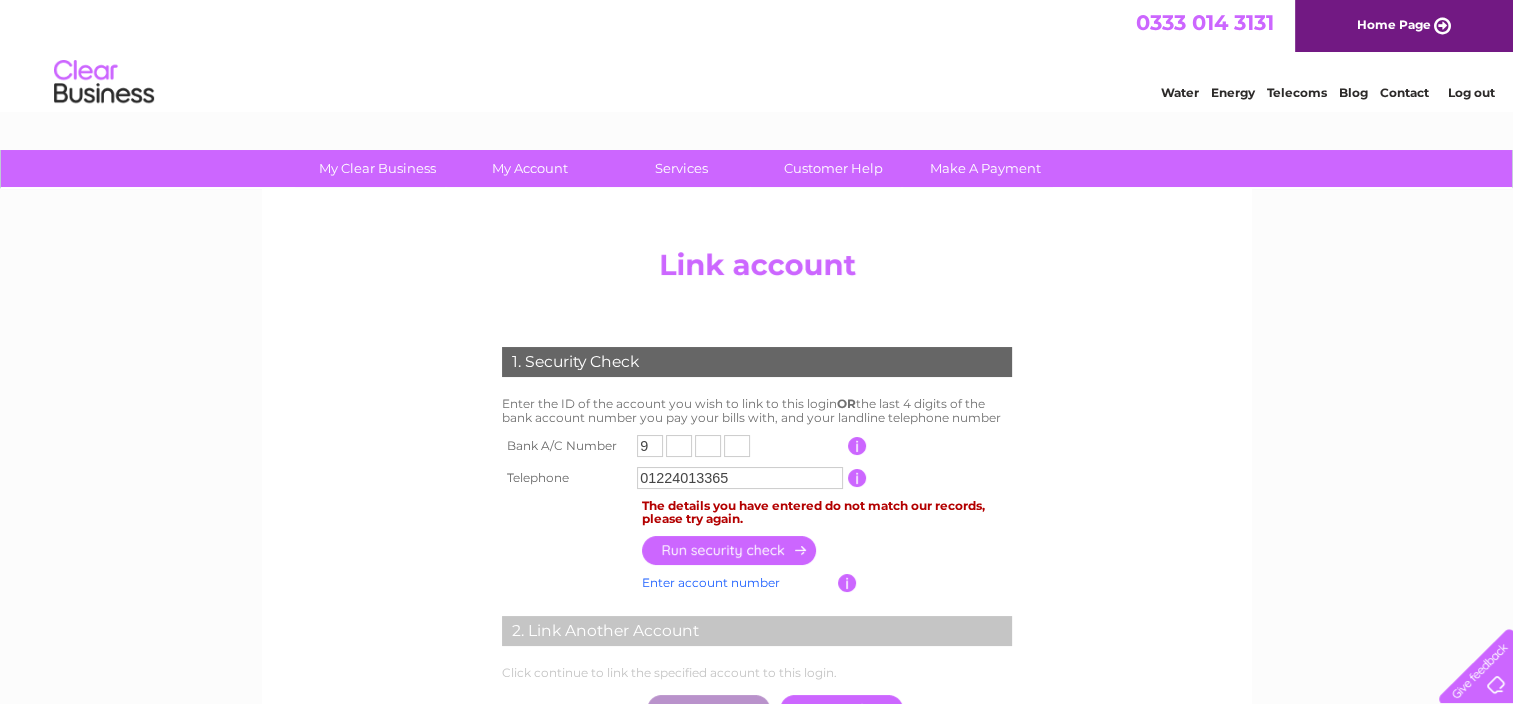 type on "9" 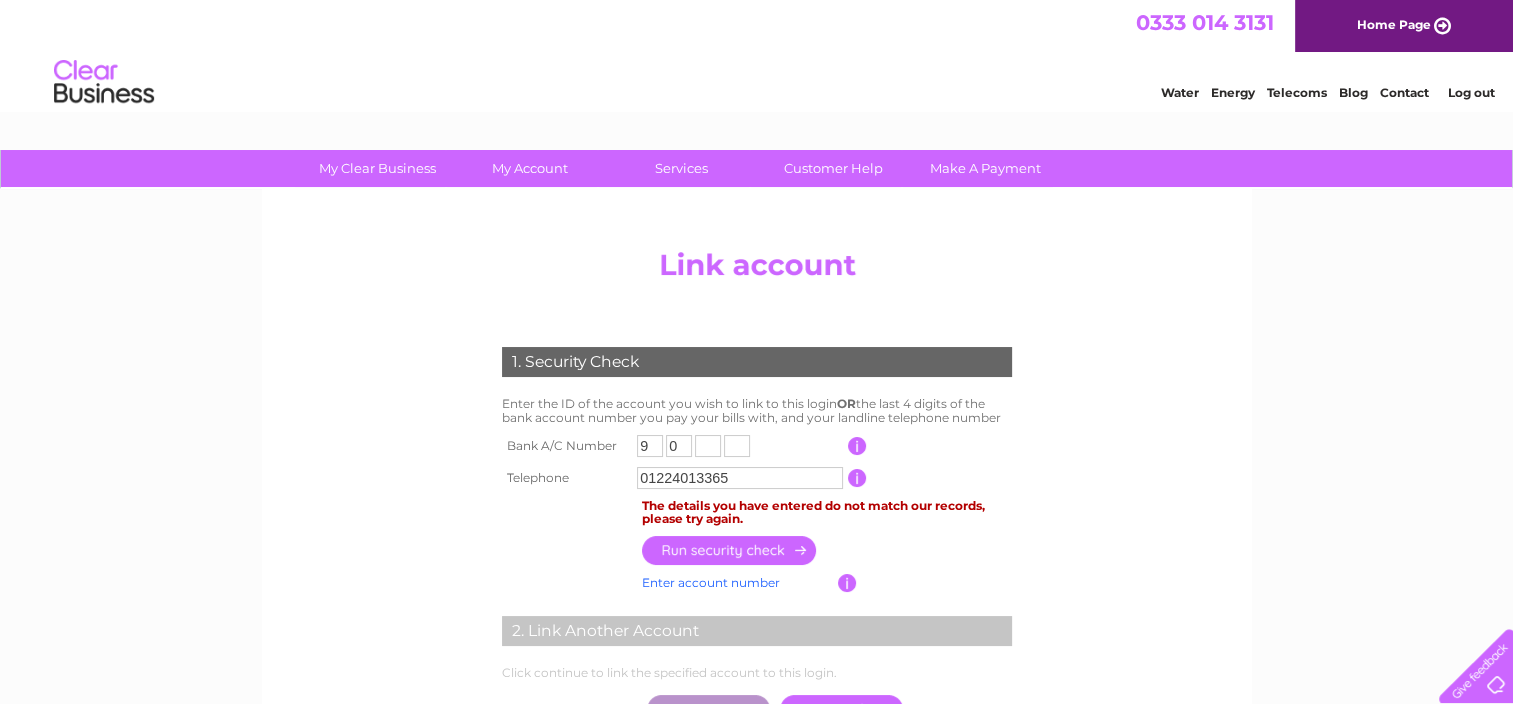type on "0" 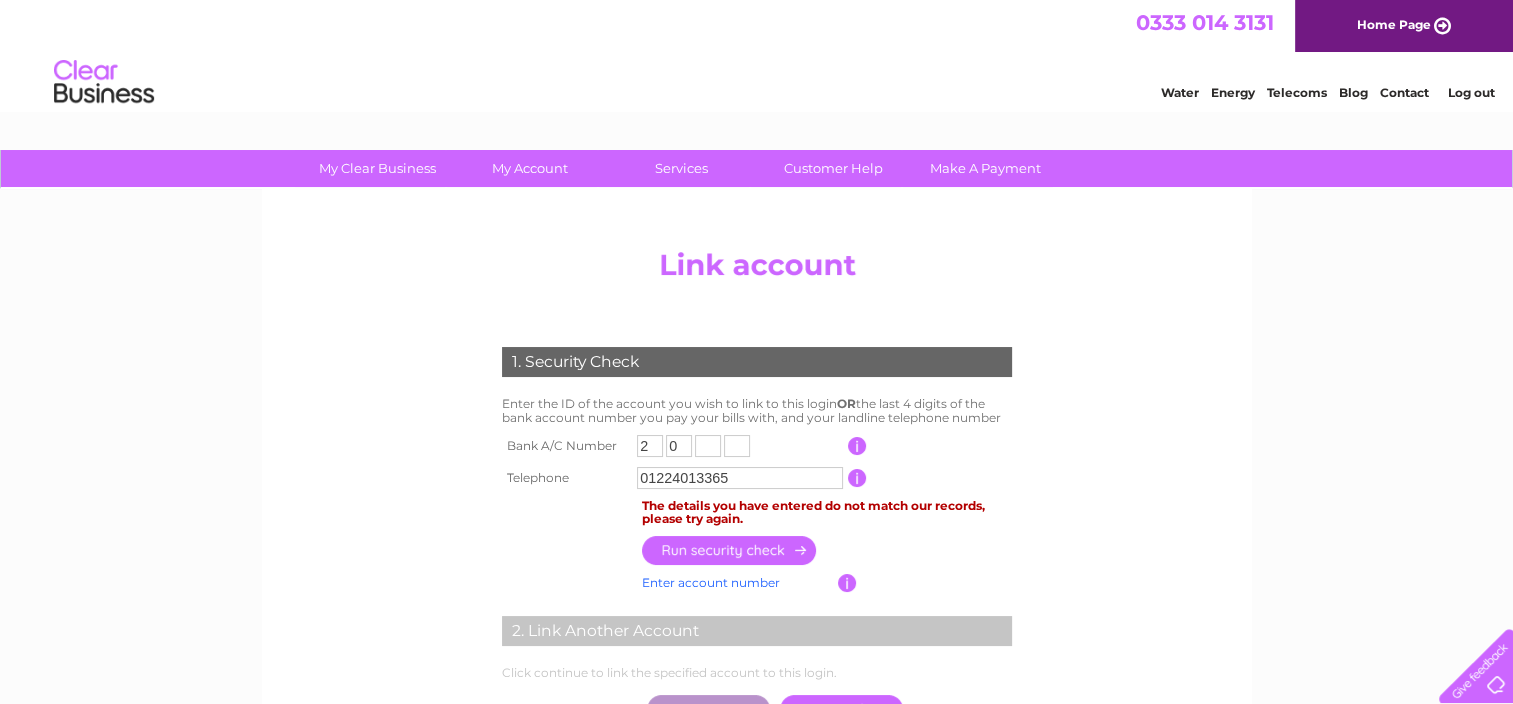 type on "2" 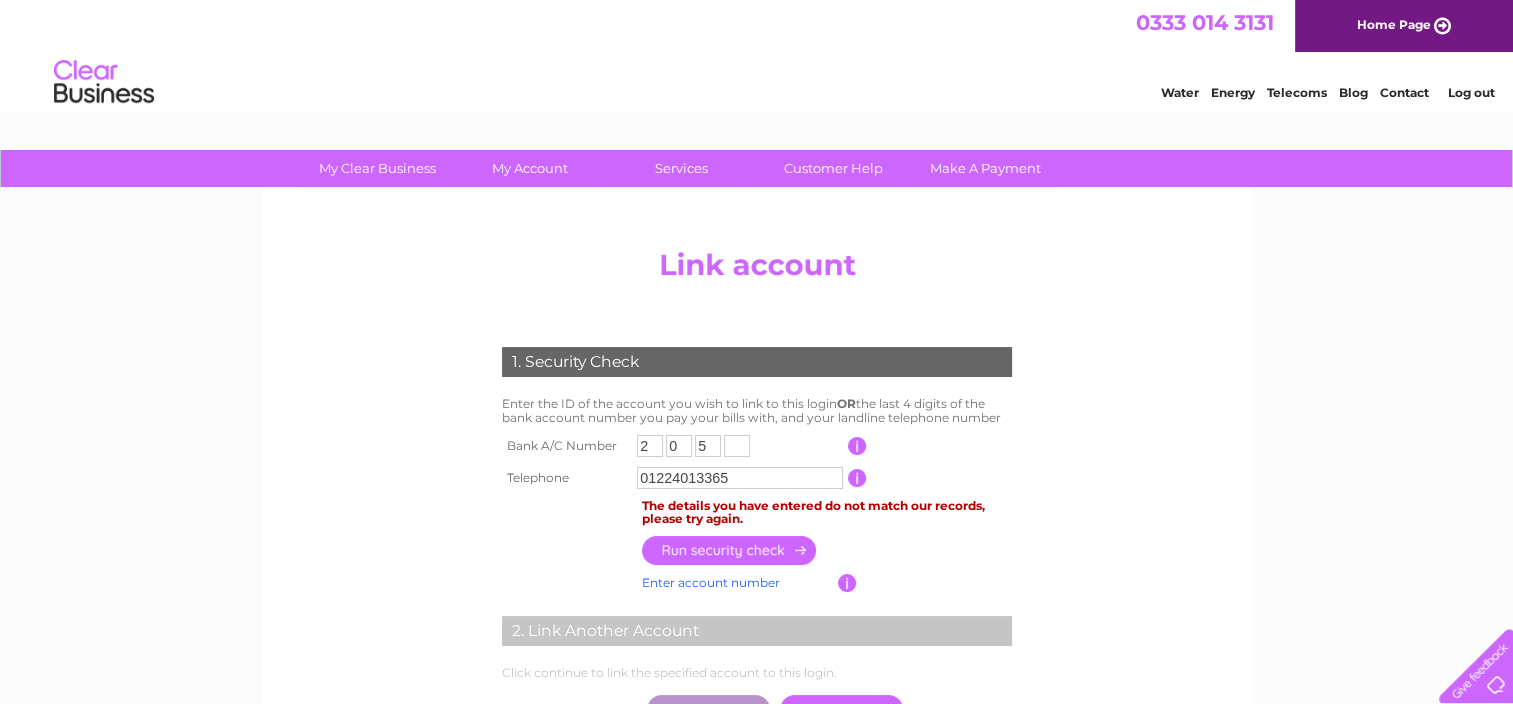 type on "5" 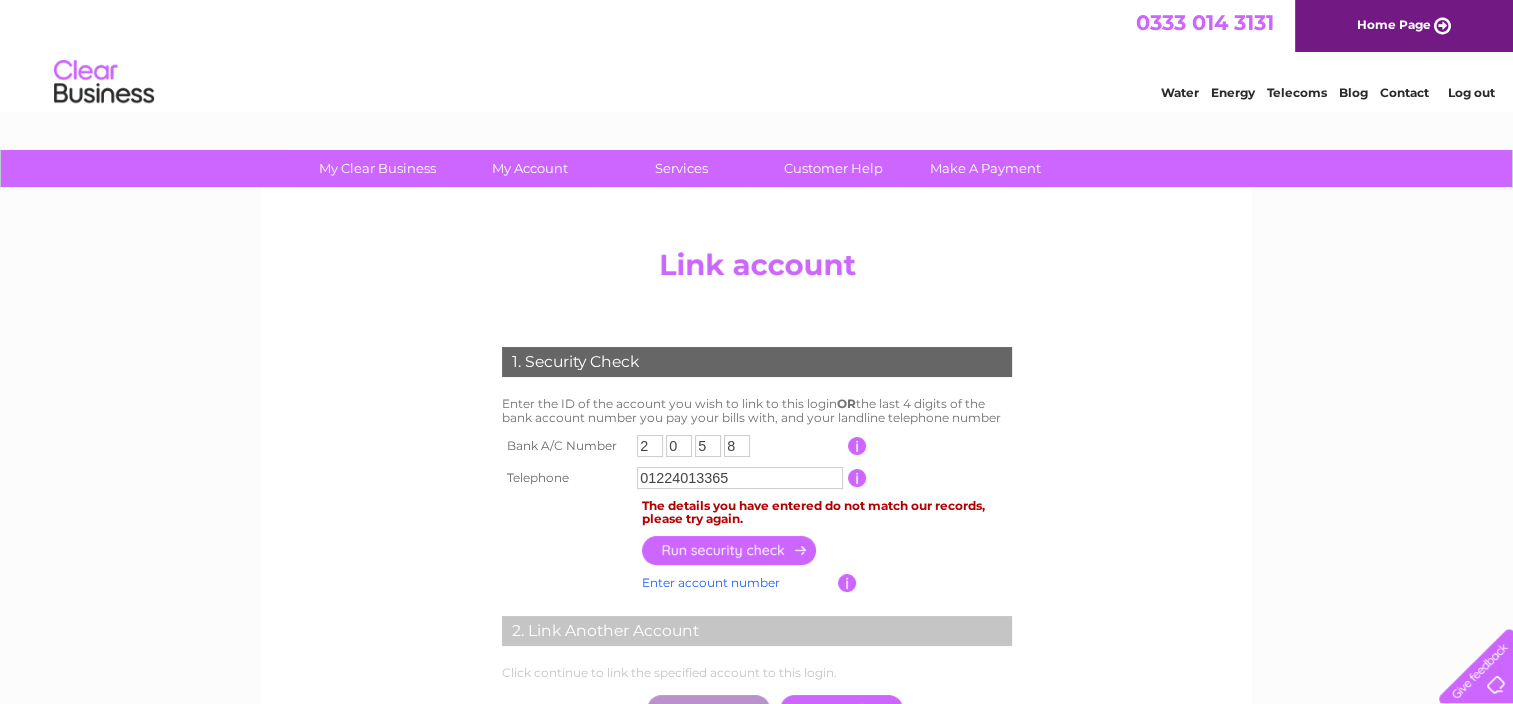 type on "8" 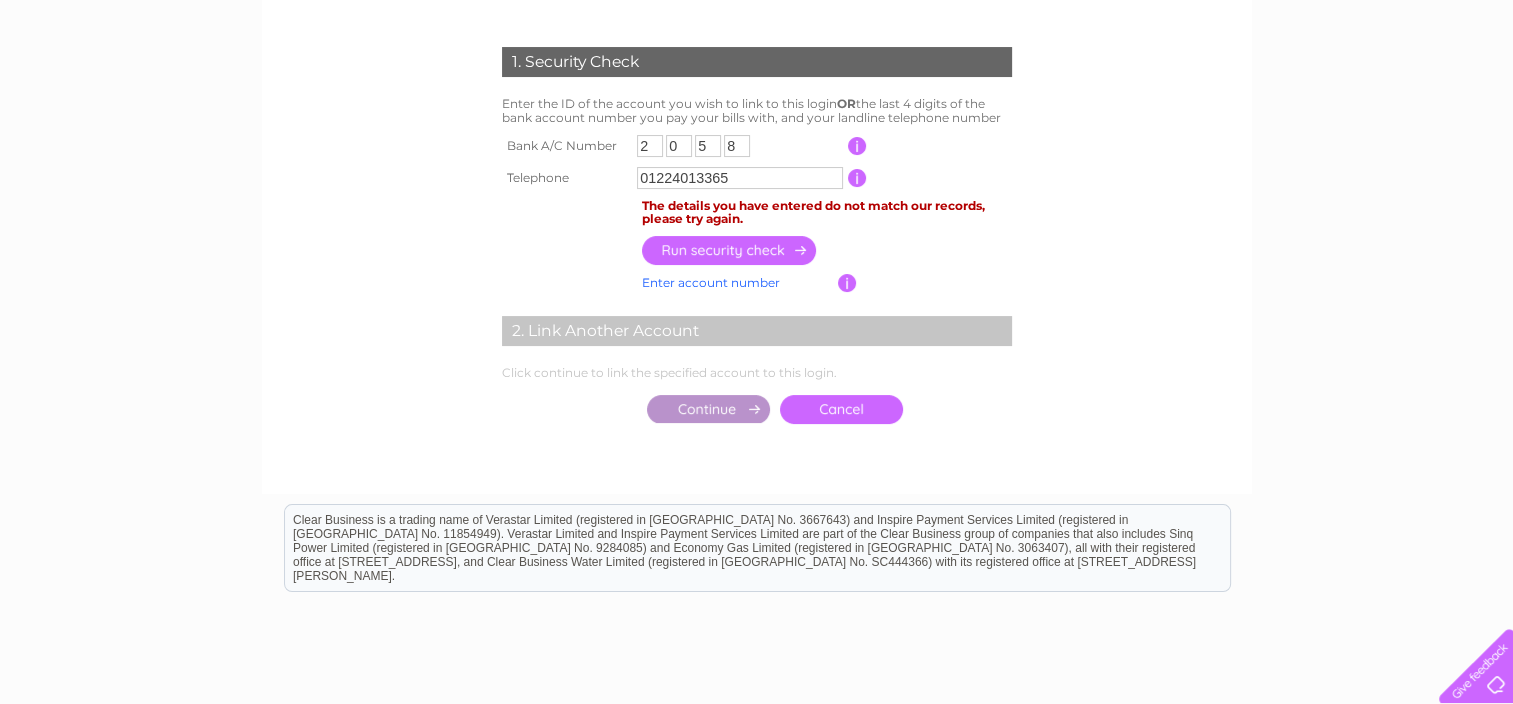 scroll, scrollTop: 0, scrollLeft: 0, axis: both 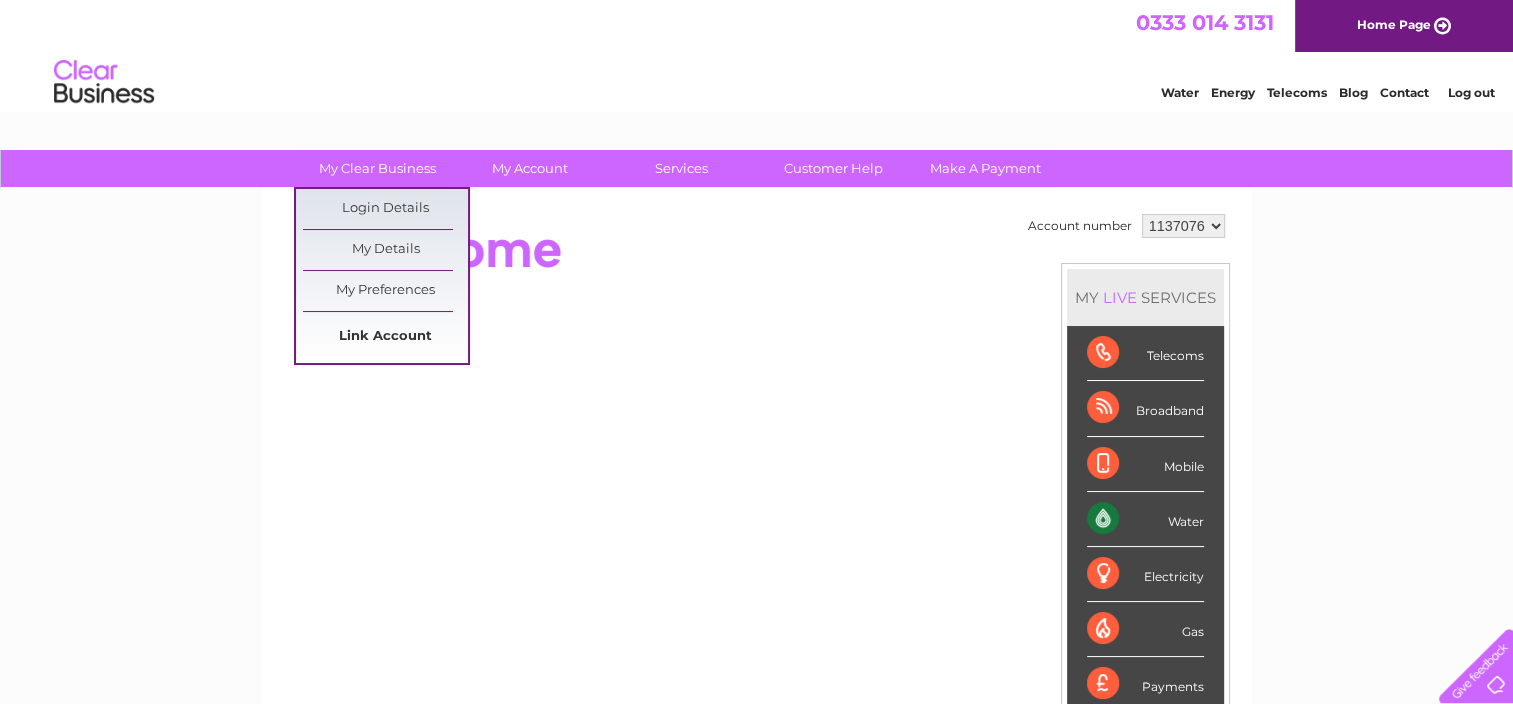 click on "Link Account" at bounding box center [385, 337] 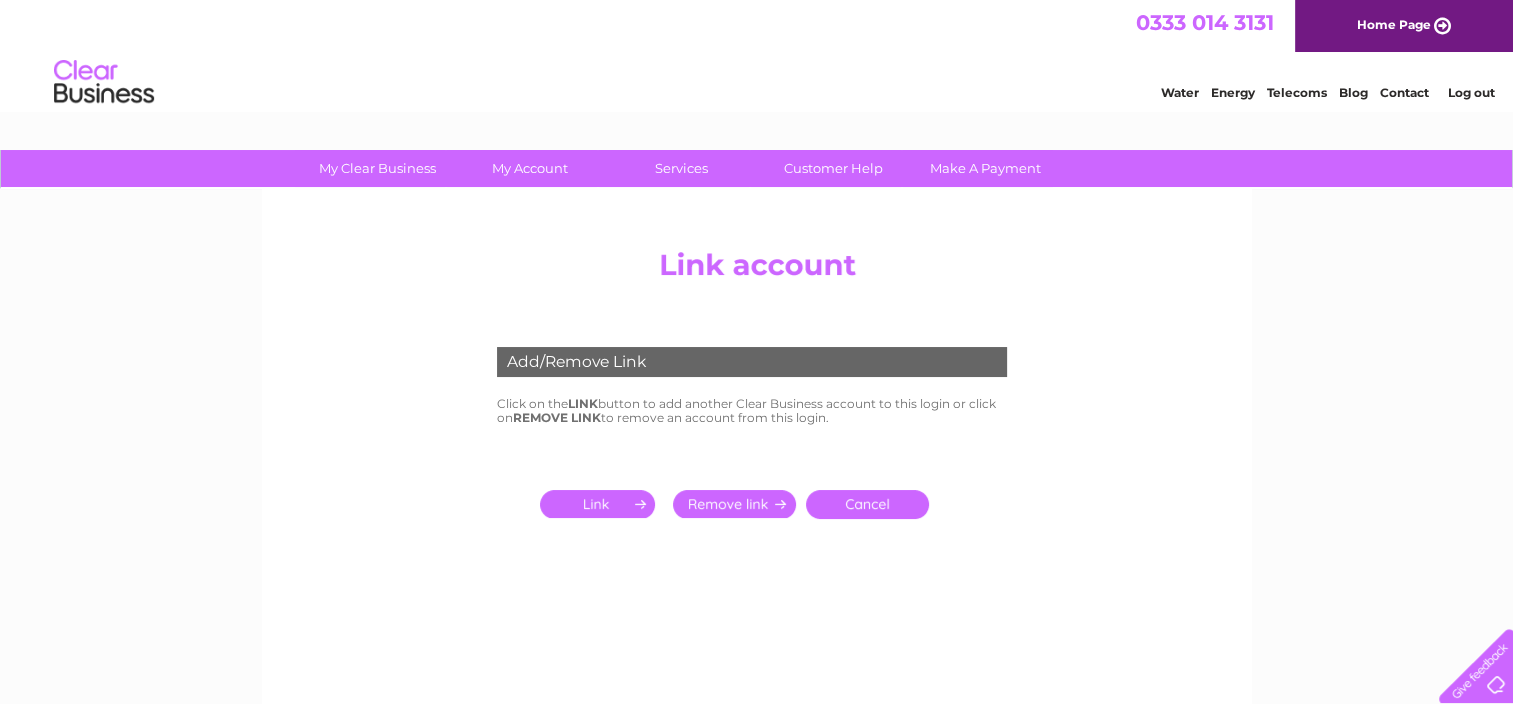 scroll, scrollTop: 0, scrollLeft: 0, axis: both 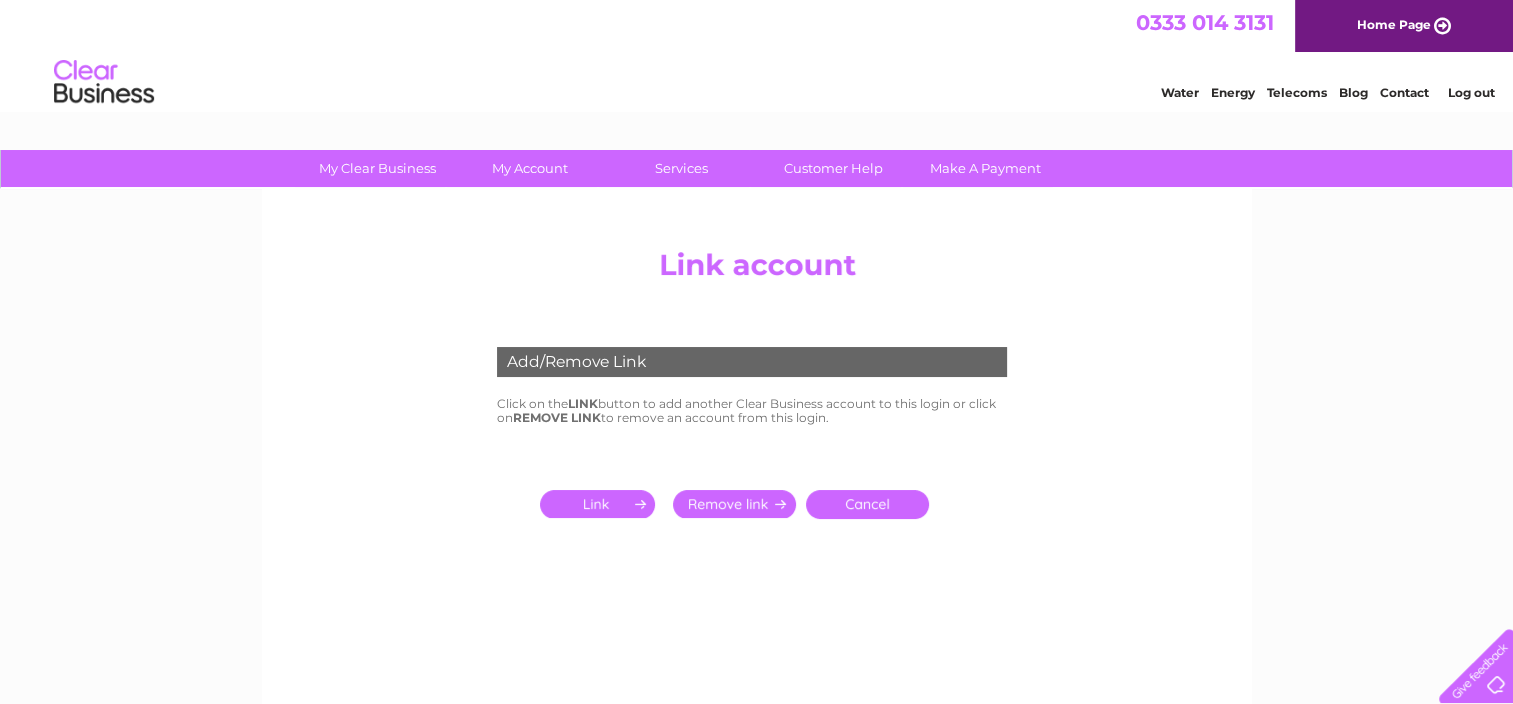 click at bounding box center (734, 504) 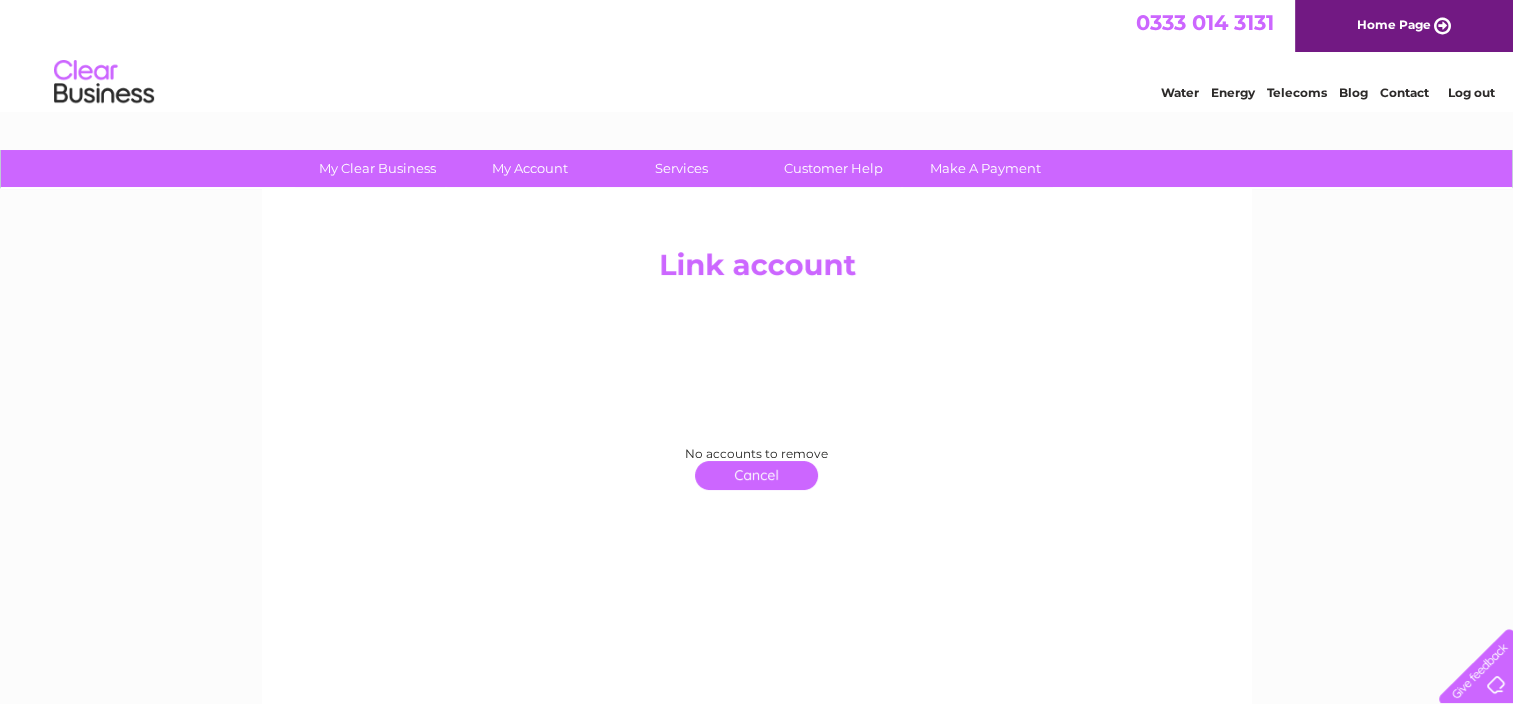 click on "click here to return" at bounding box center (756, 475) 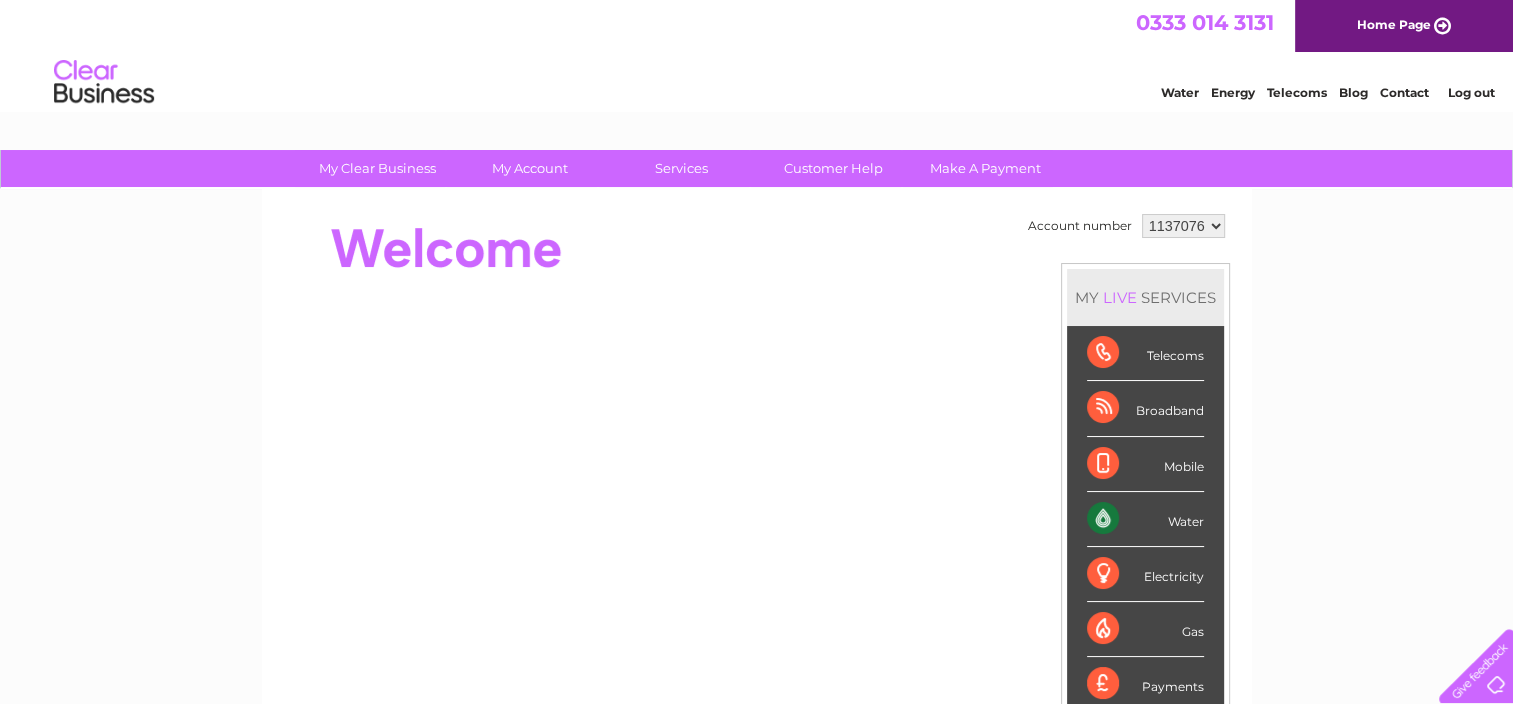 scroll, scrollTop: 0, scrollLeft: 0, axis: both 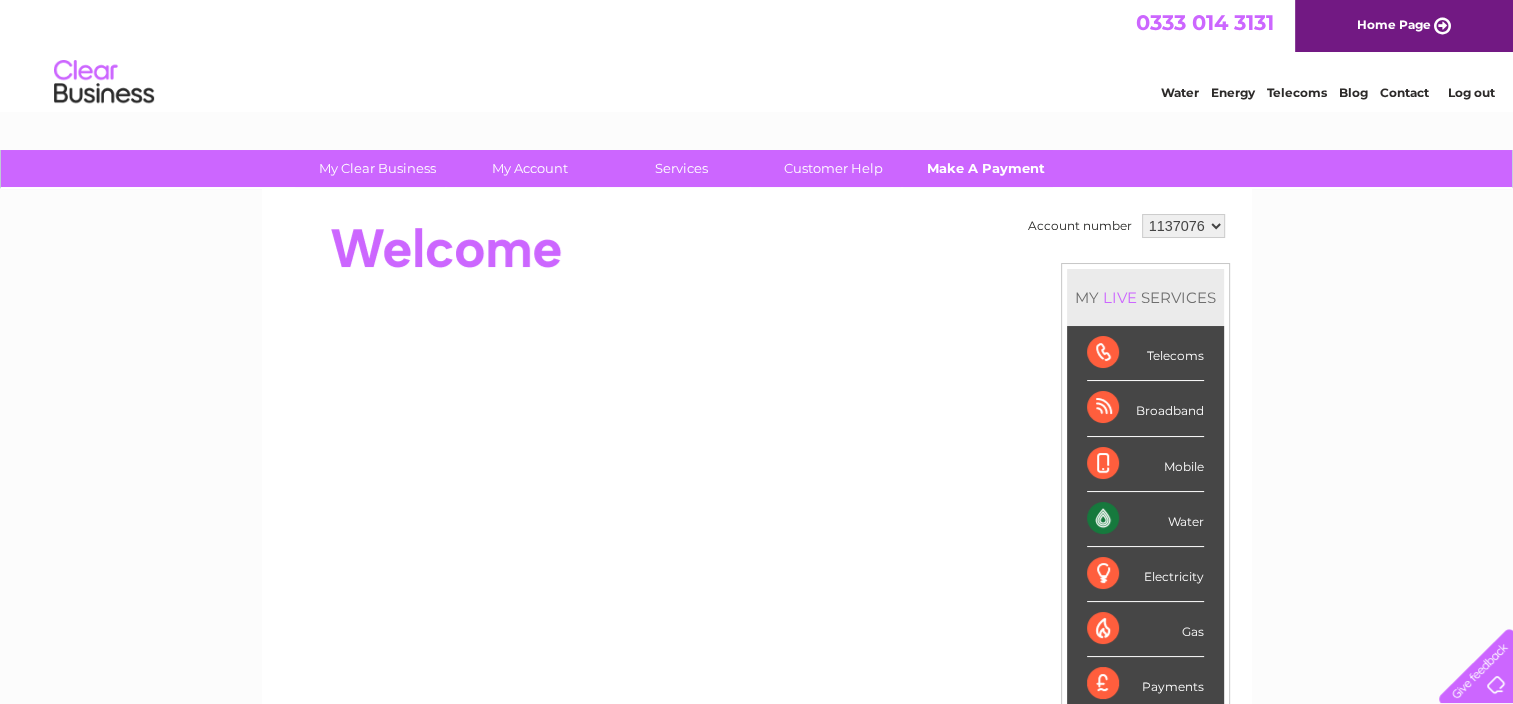 click on "Make A Payment" at bounding box center (985, 168) 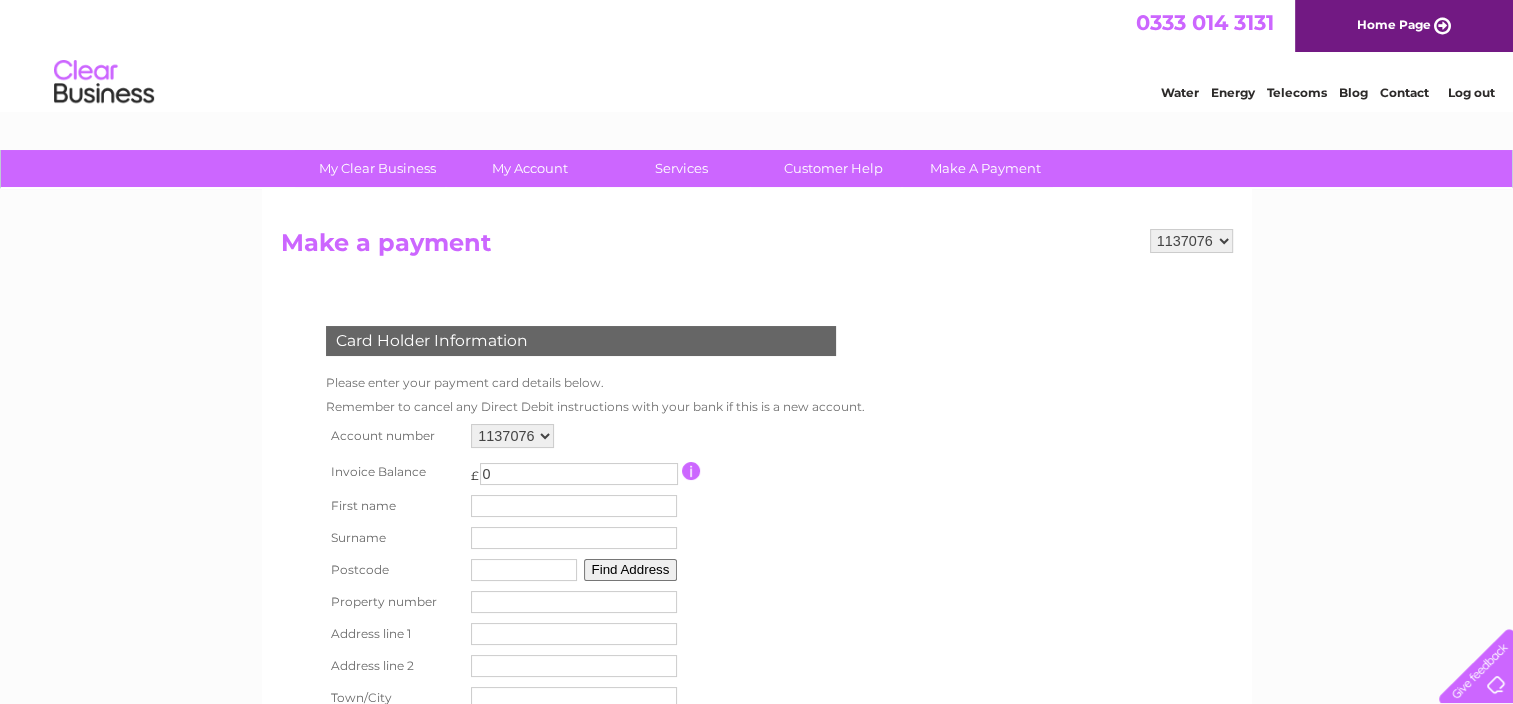 scroll, scrollTop: 0, scrollLeft: 0, axis: both 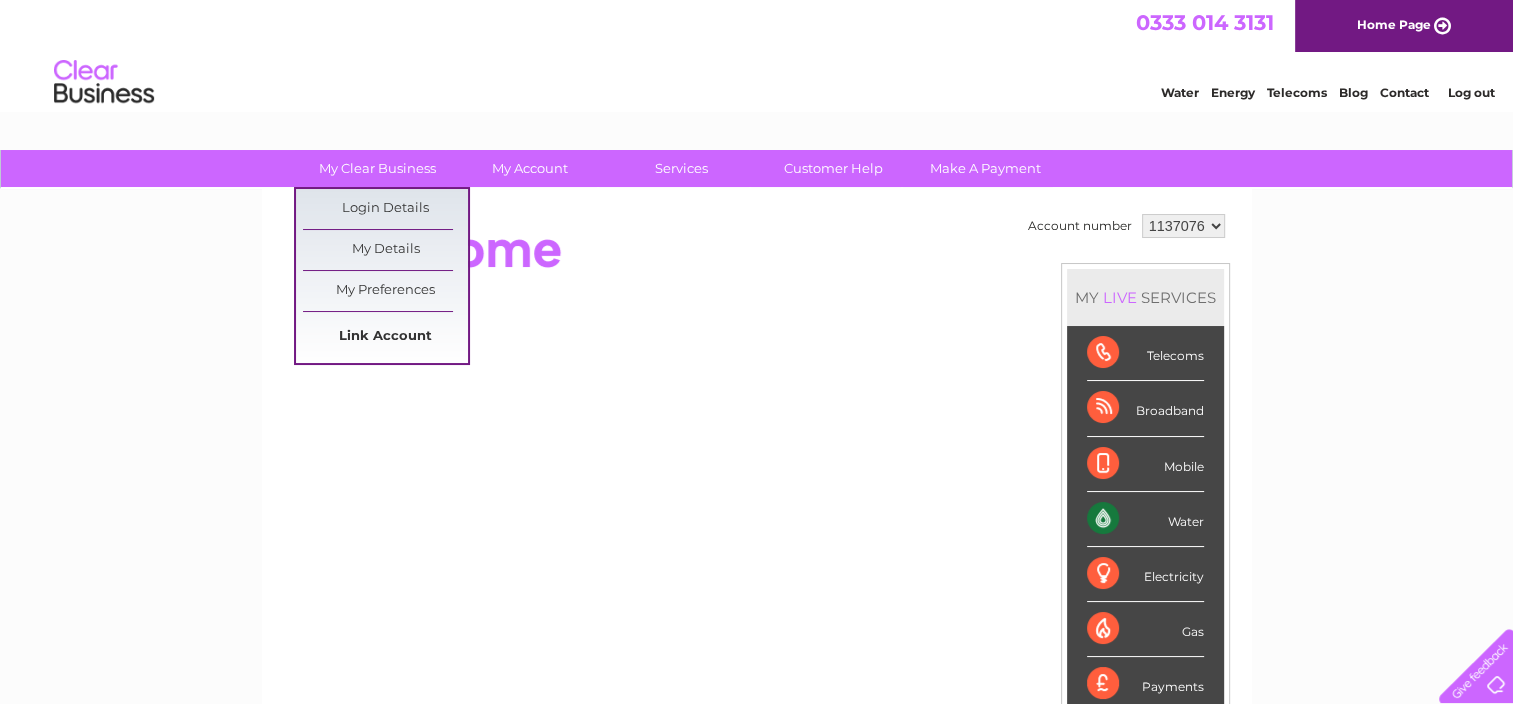 click on "Link Account" at bounding box center (385, 337) 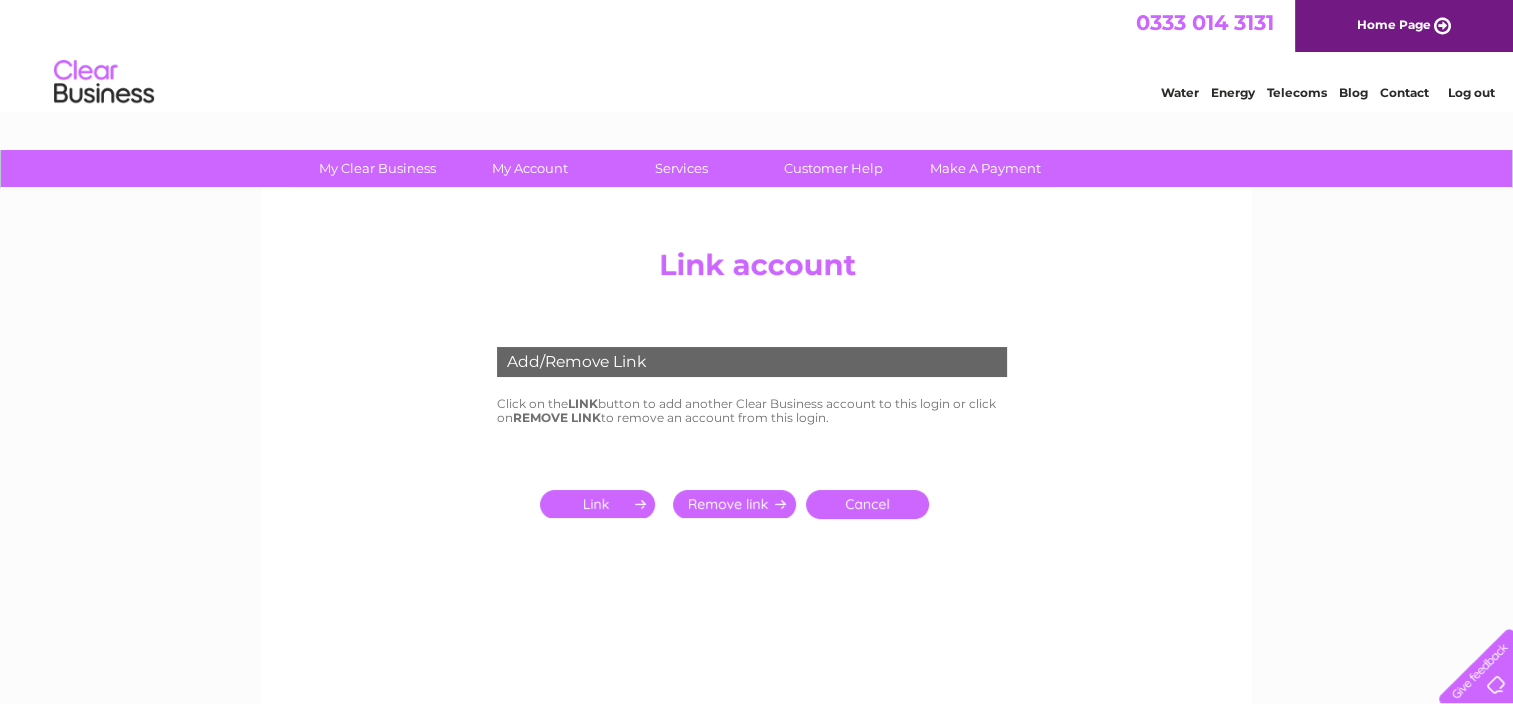 scroll, scrollTop: 0, scrollLeft: 0, axis: both 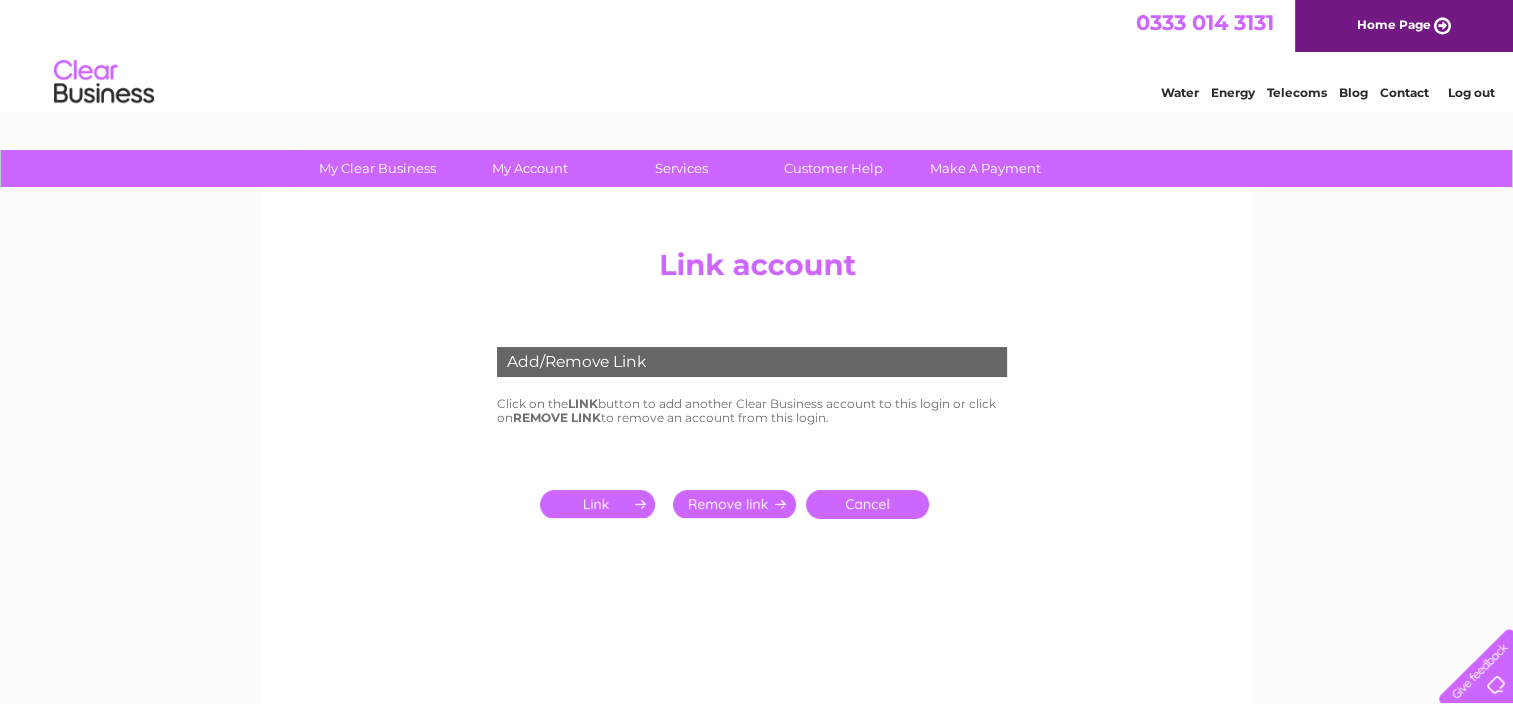 click at bounding box center (601, 504) 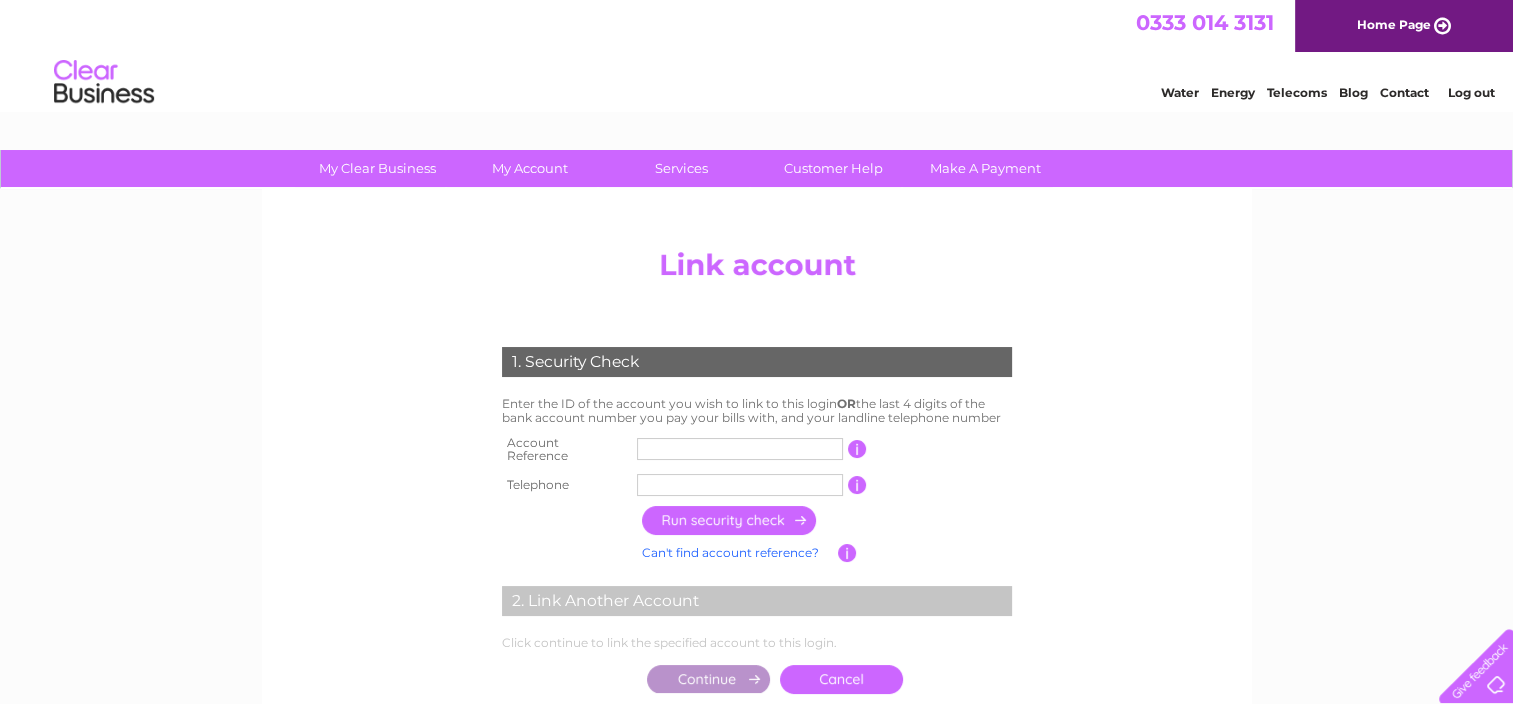 click at bounding box center [740, 449] 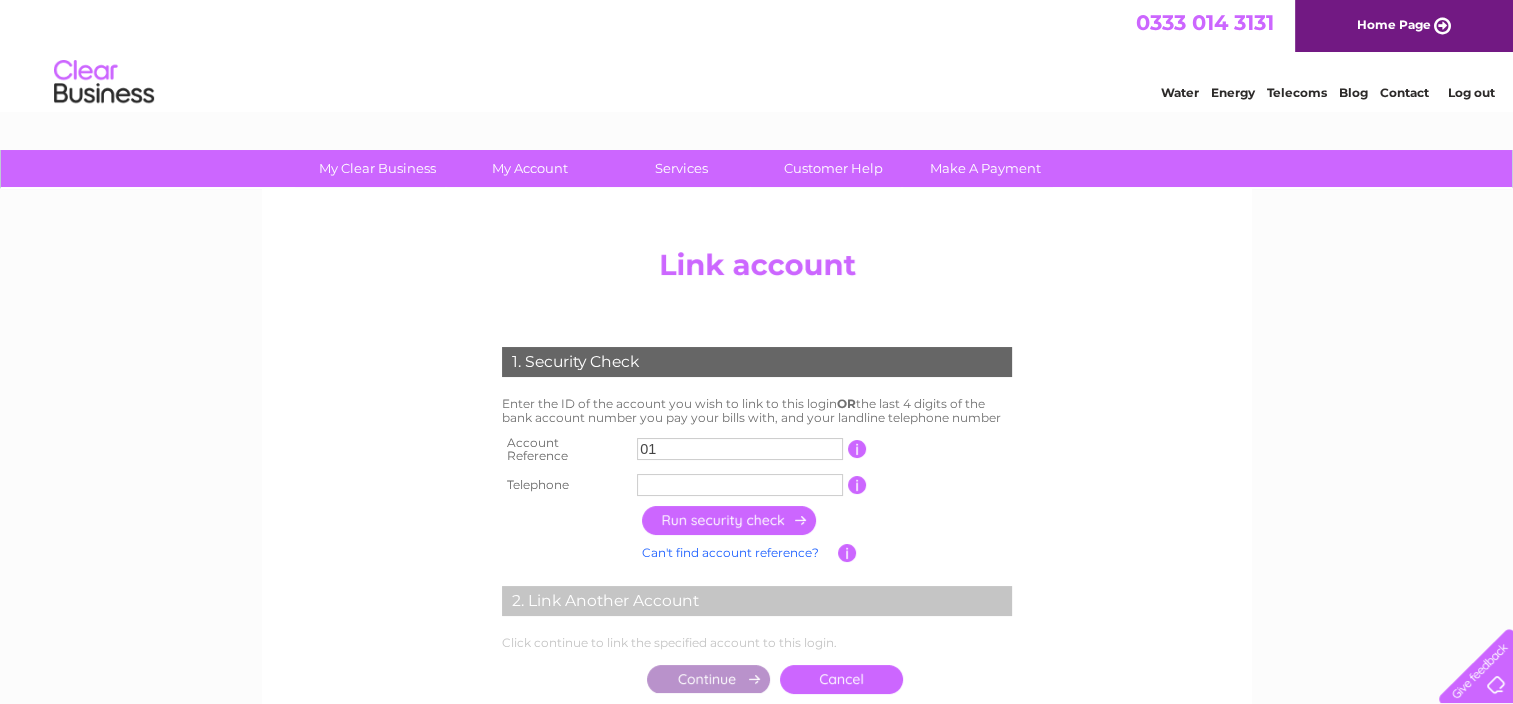 type on "0" 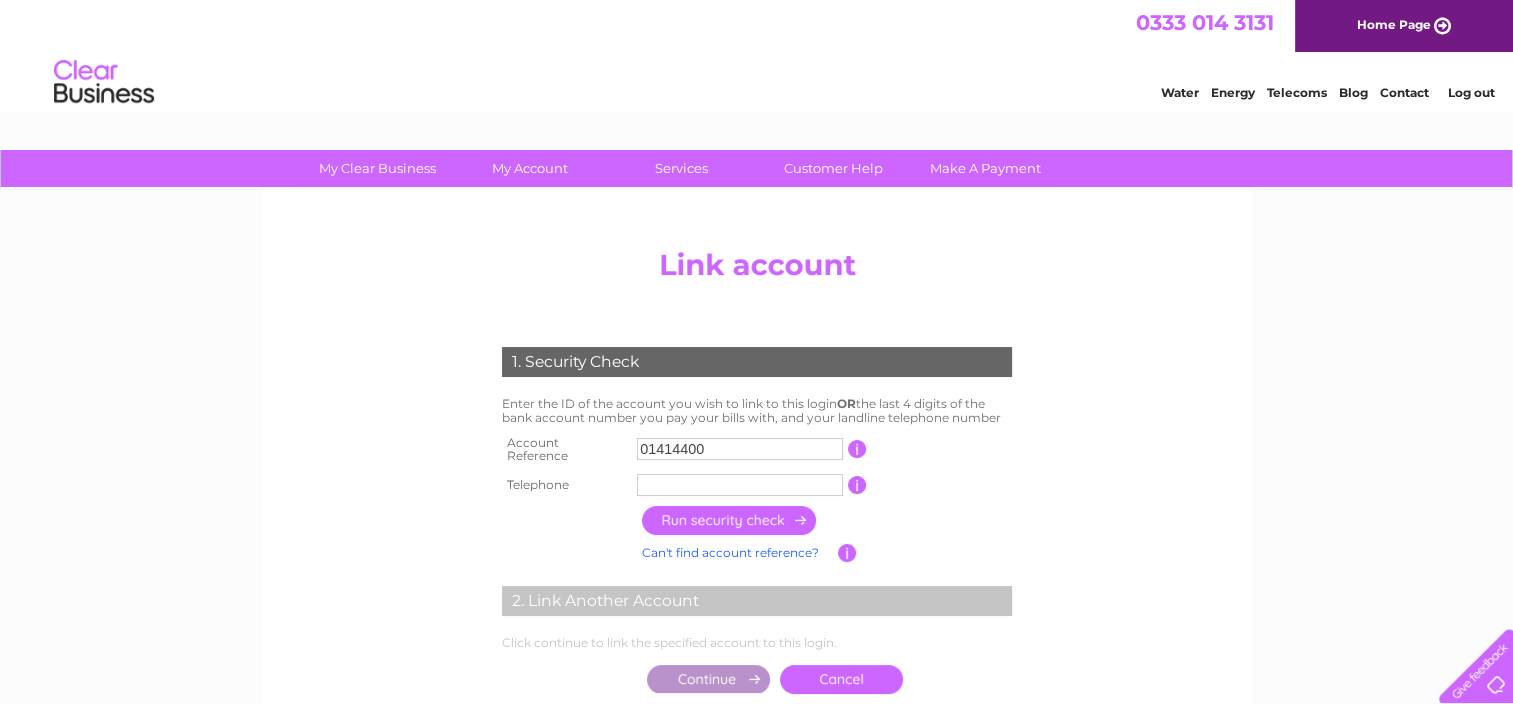 drag, startPoint x: 739, startPoint y: 445, endPoint x: 529, endPoint y: 414, distance: 212.27576 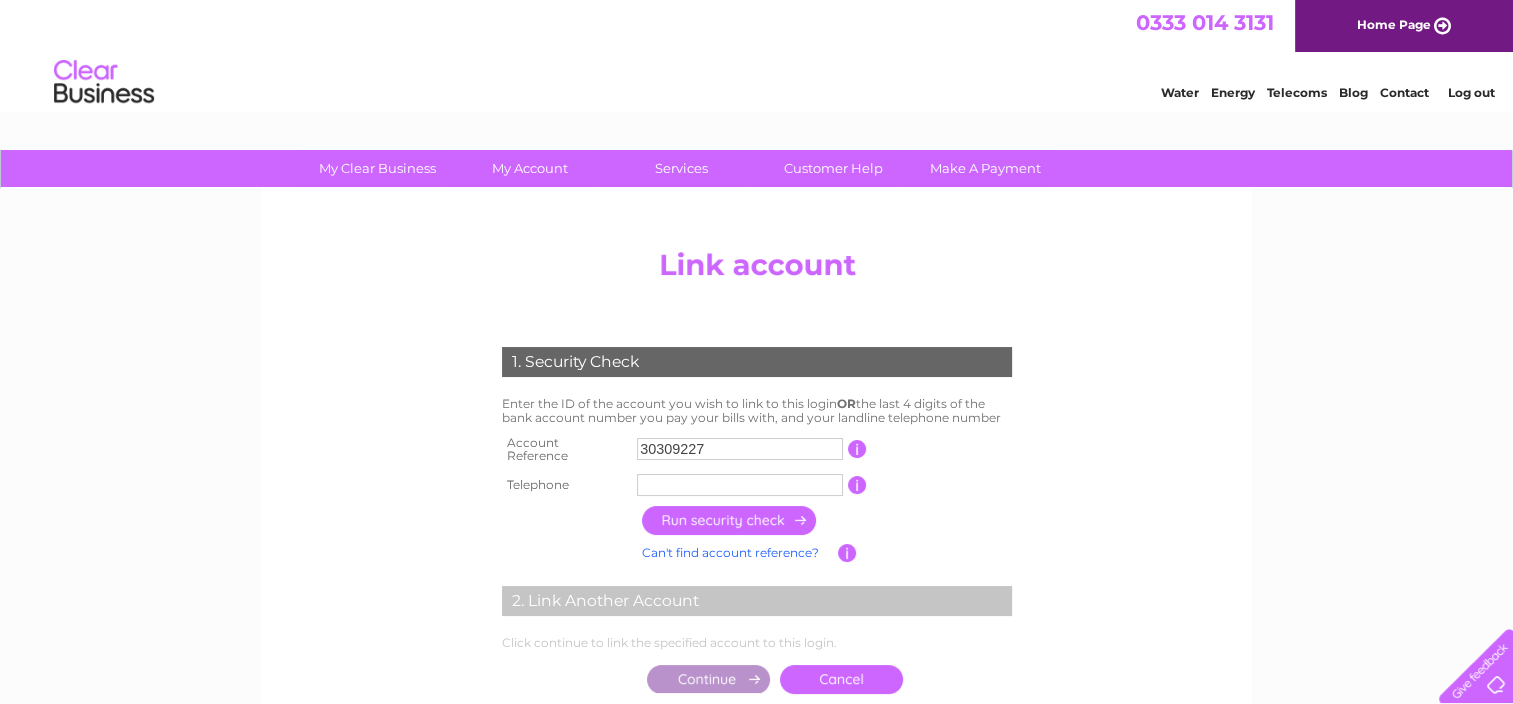 type on "30309227" 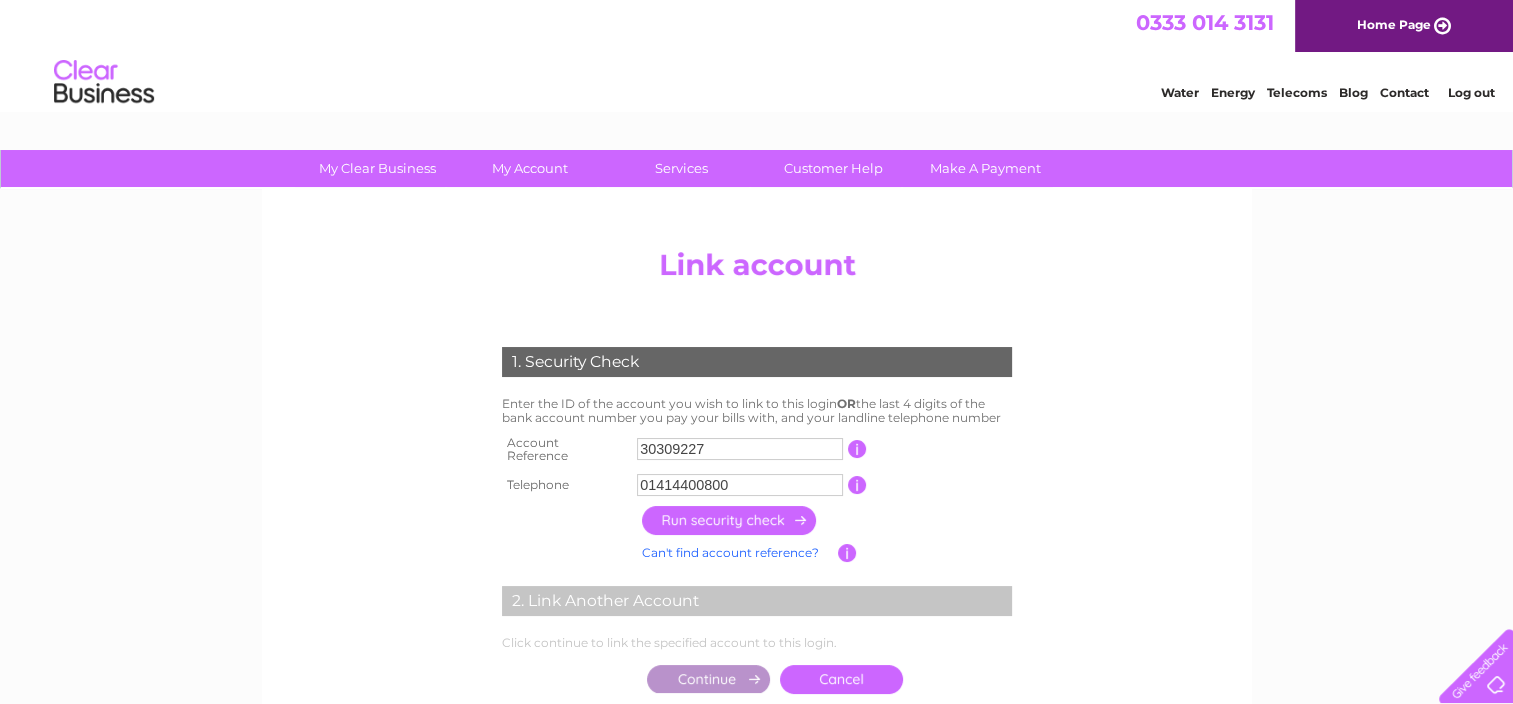type on "01414400800" 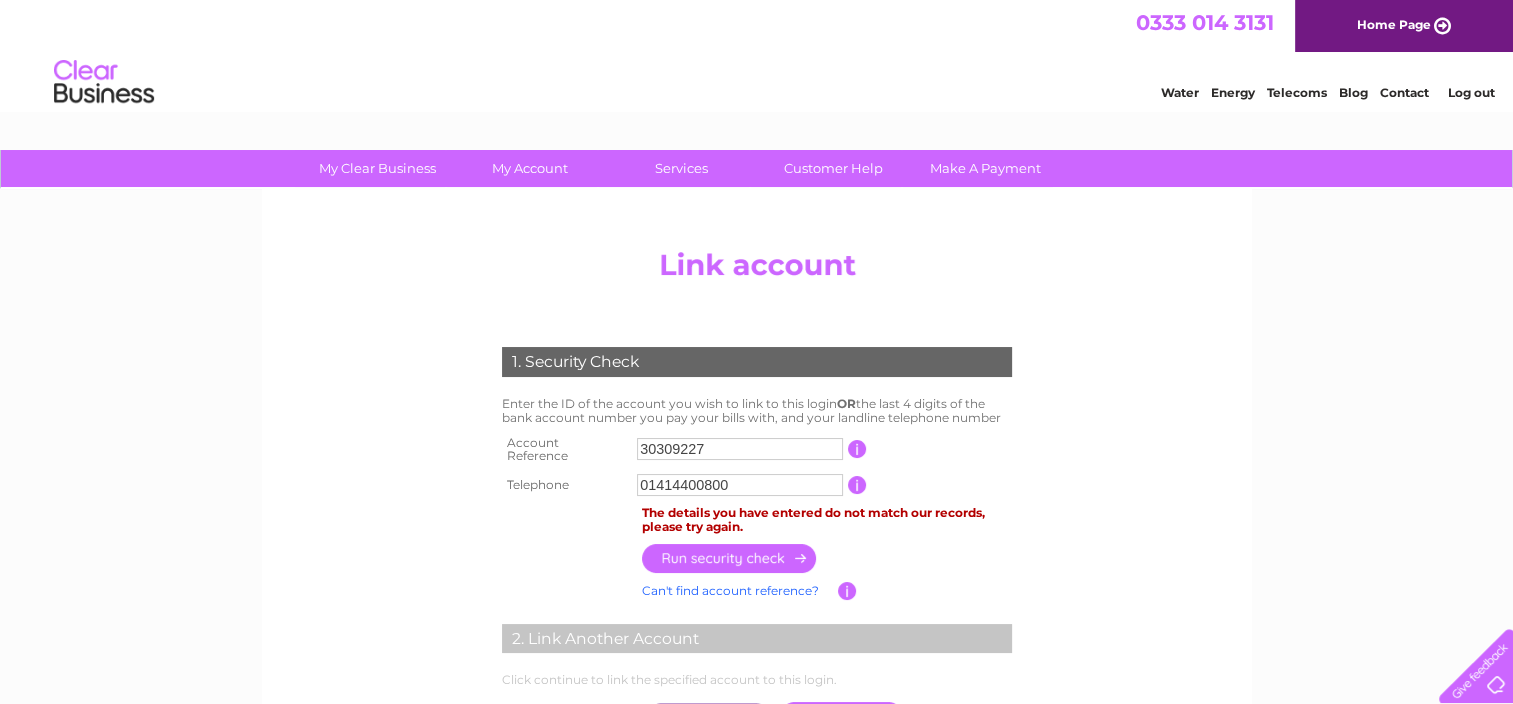 click on "Can't find account reference?" at bounding box center (730, 590) 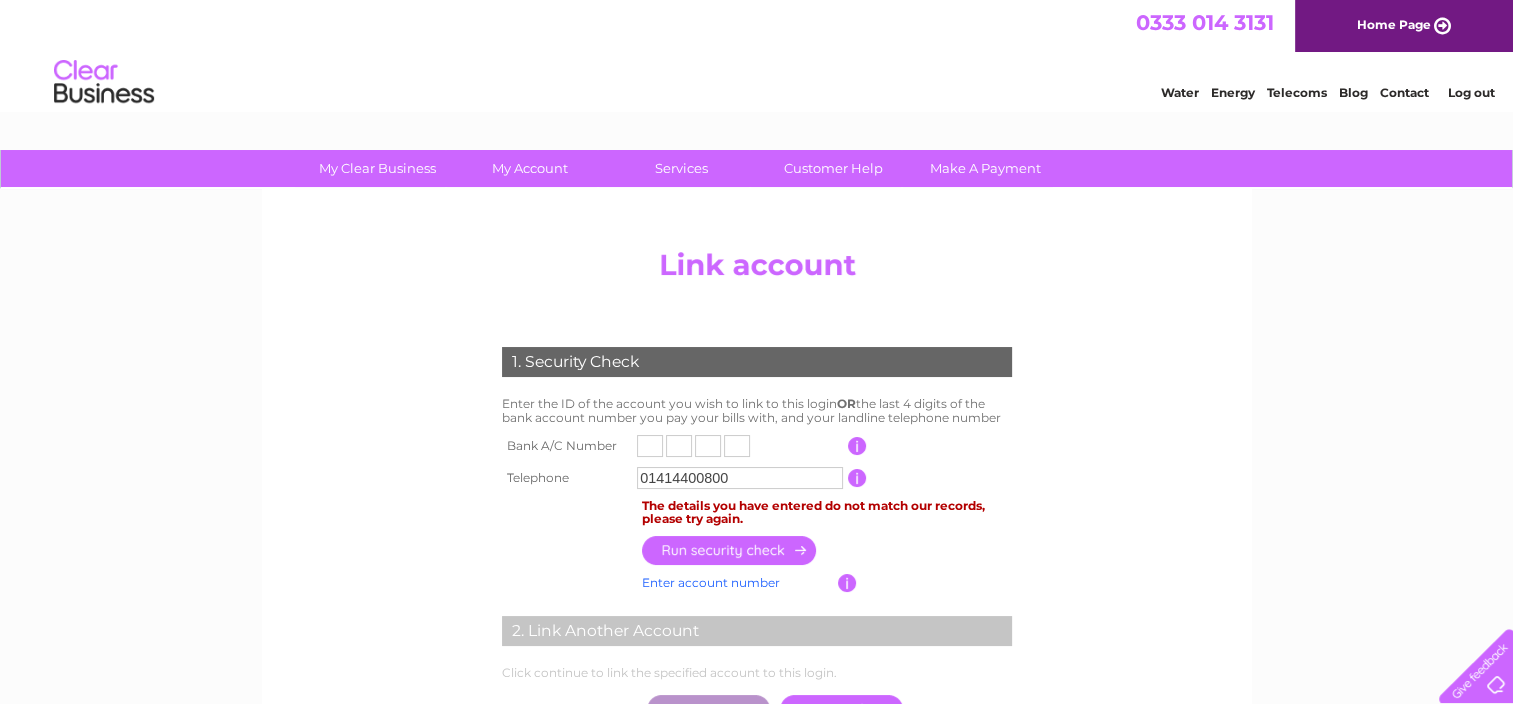 click at bounding box center [650, 446] 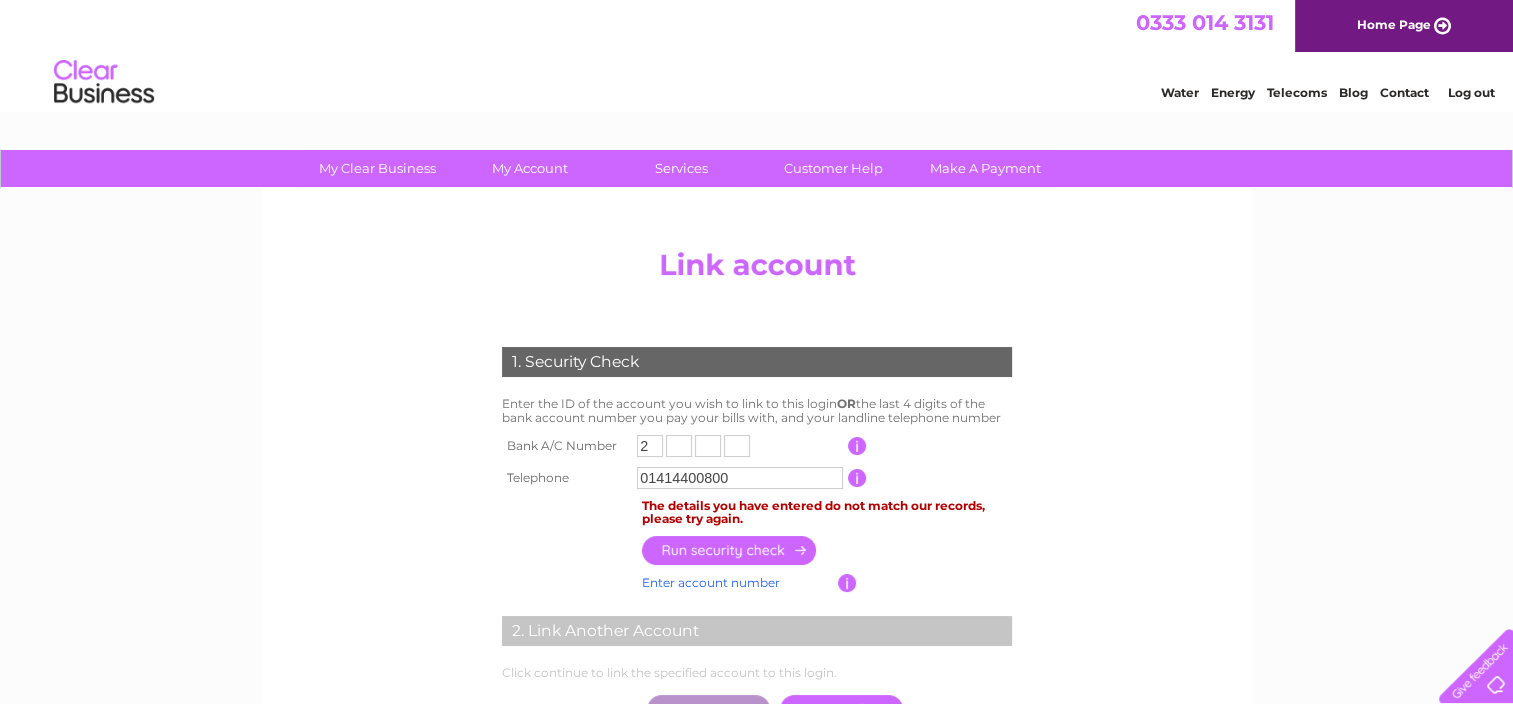 type on "2" 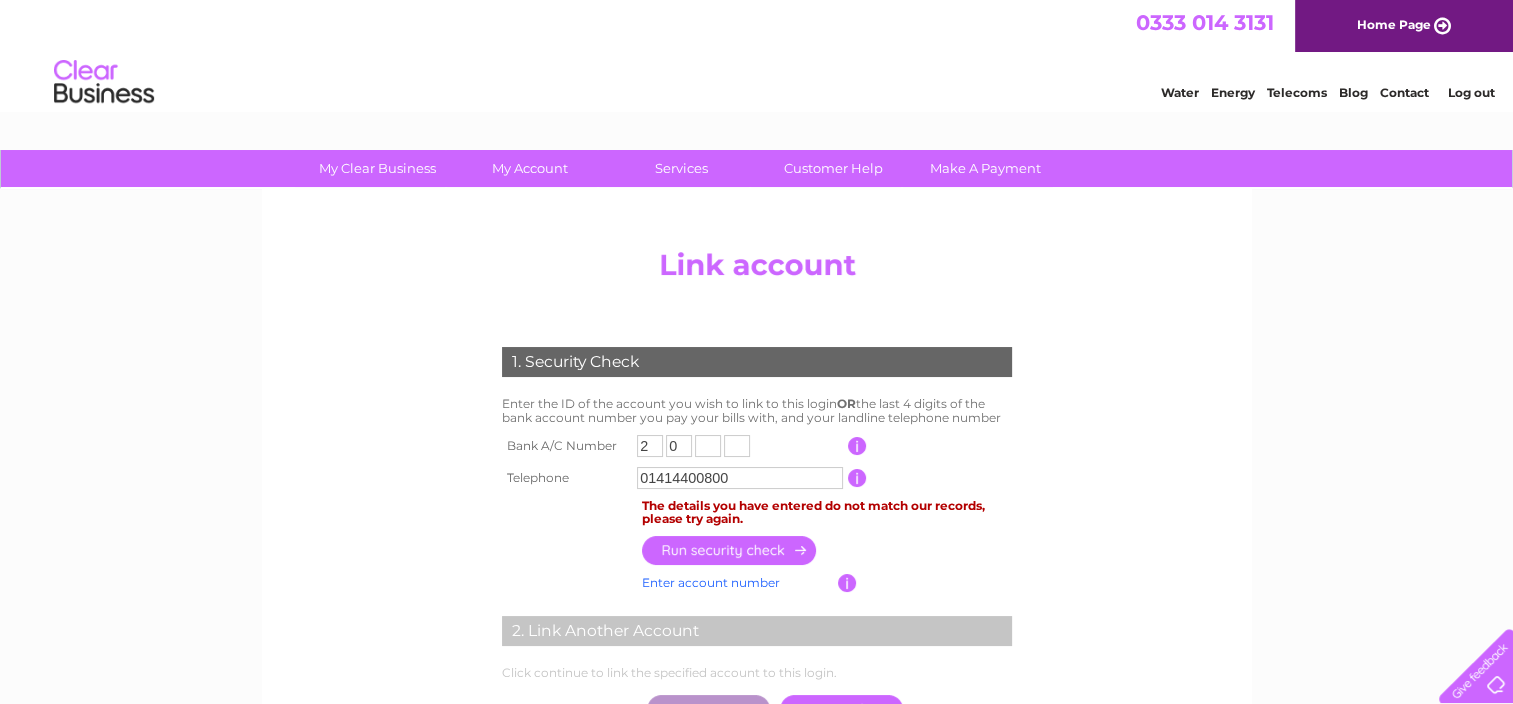 type on "0" 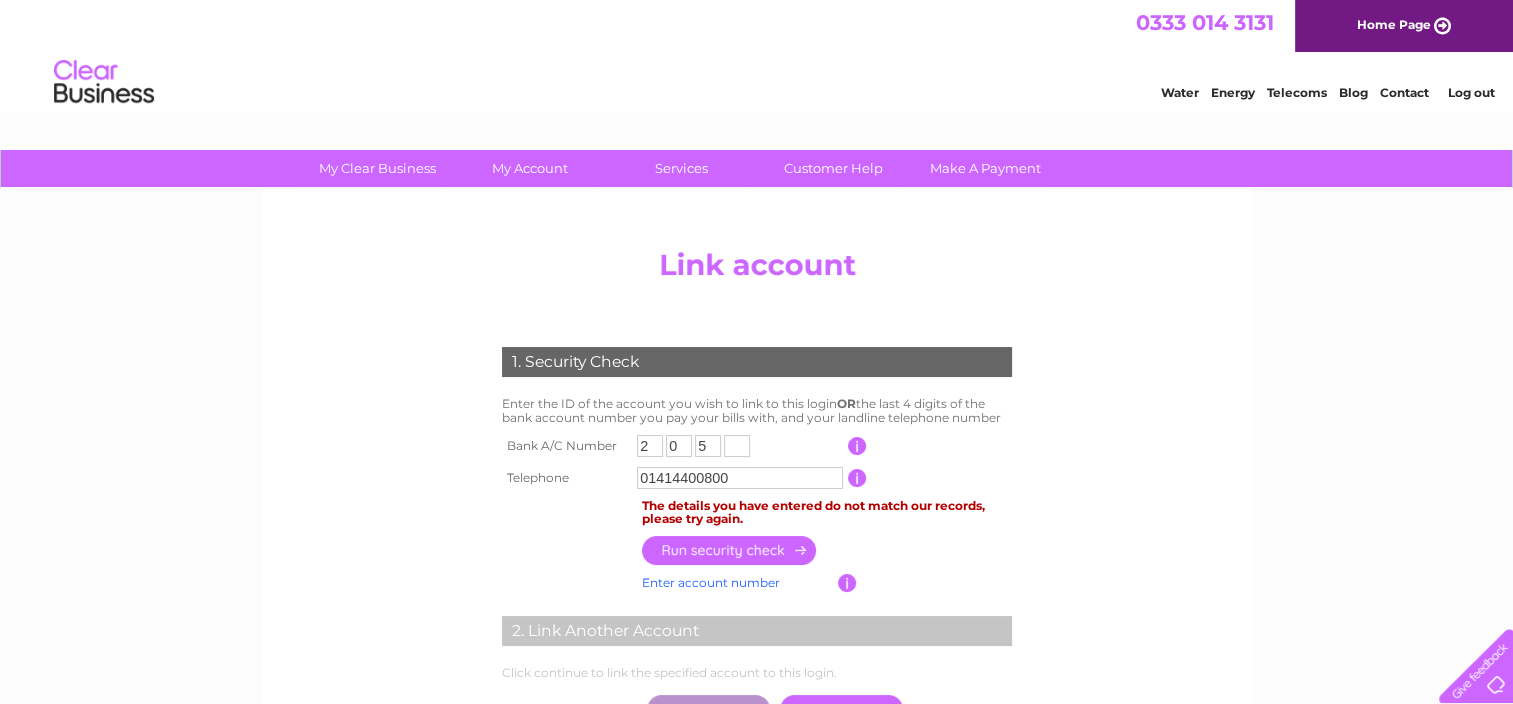 type on "5" 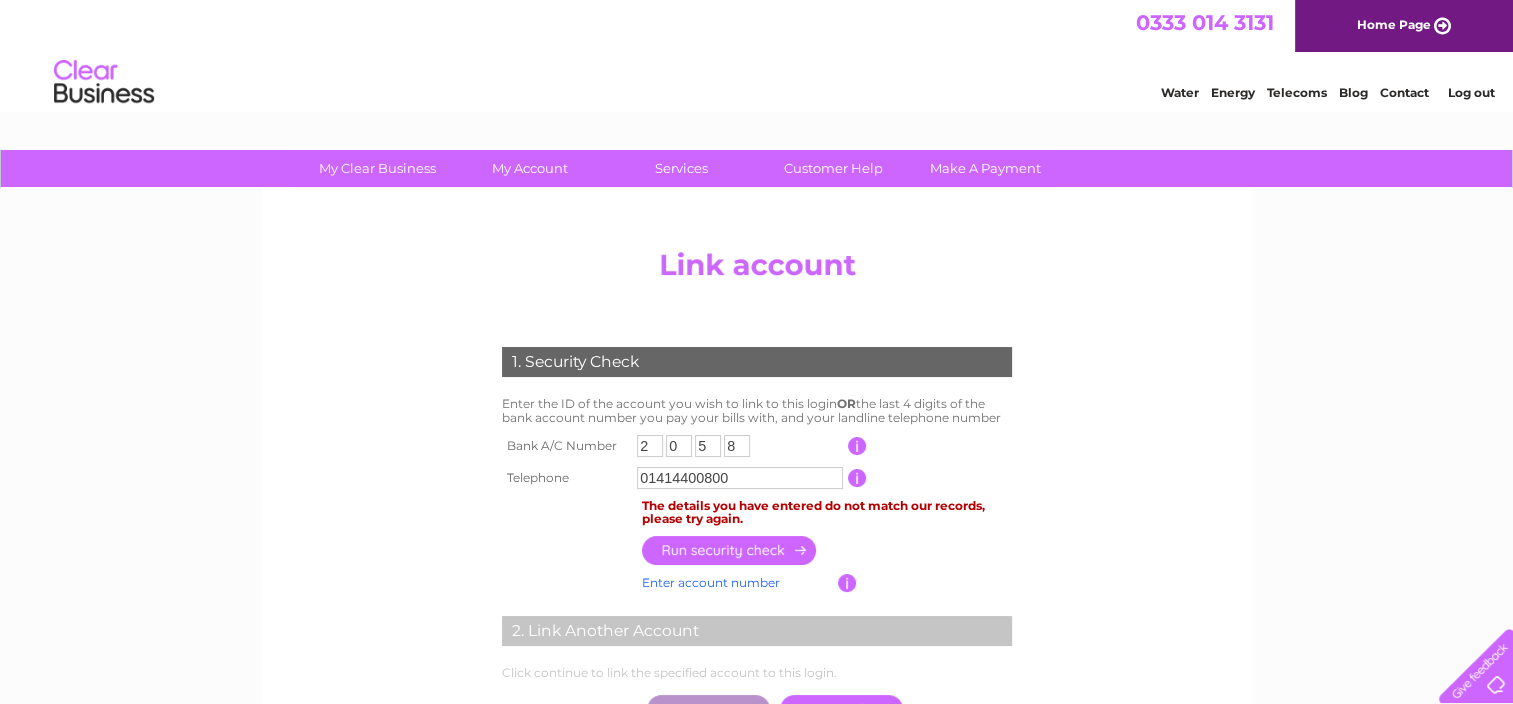 type on "8" 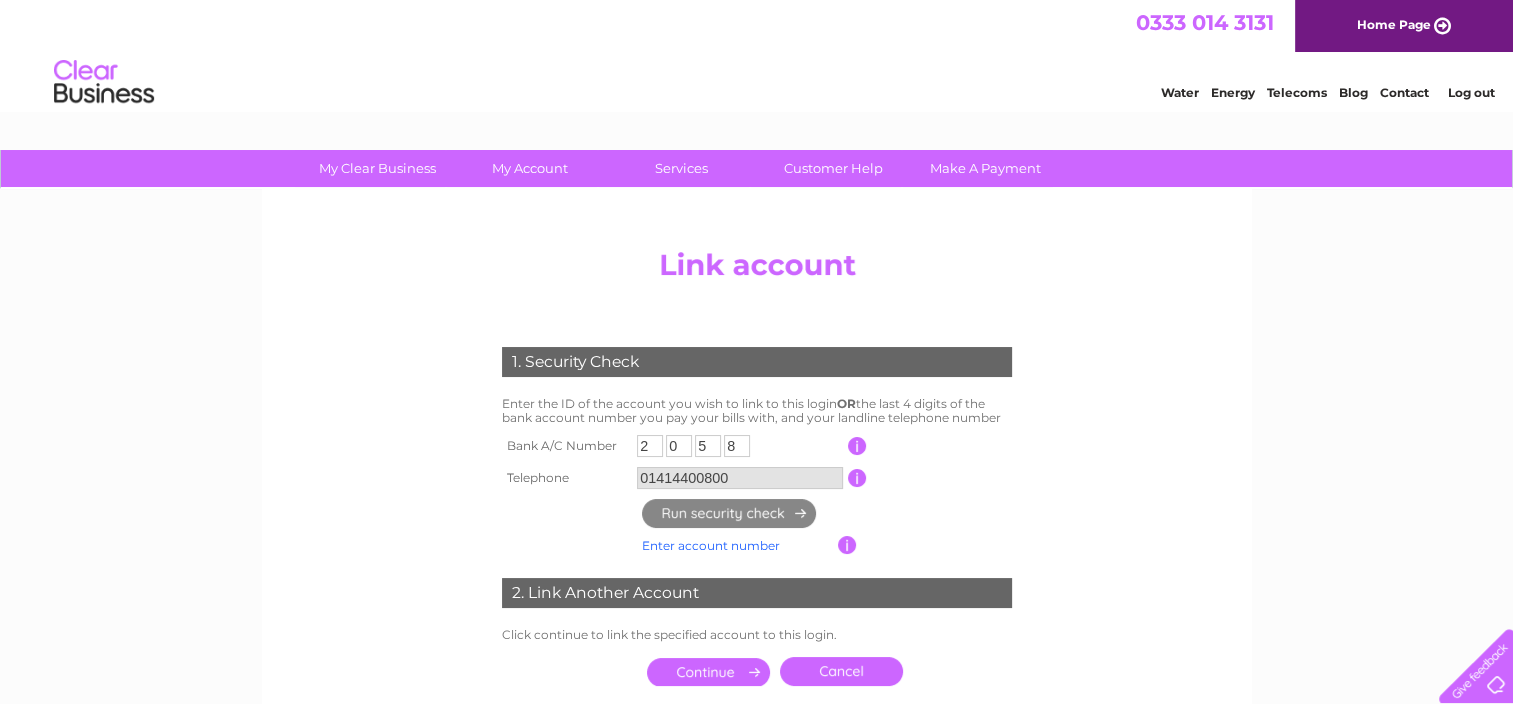 click on "Enter account number" at bounding box center (711, 545) 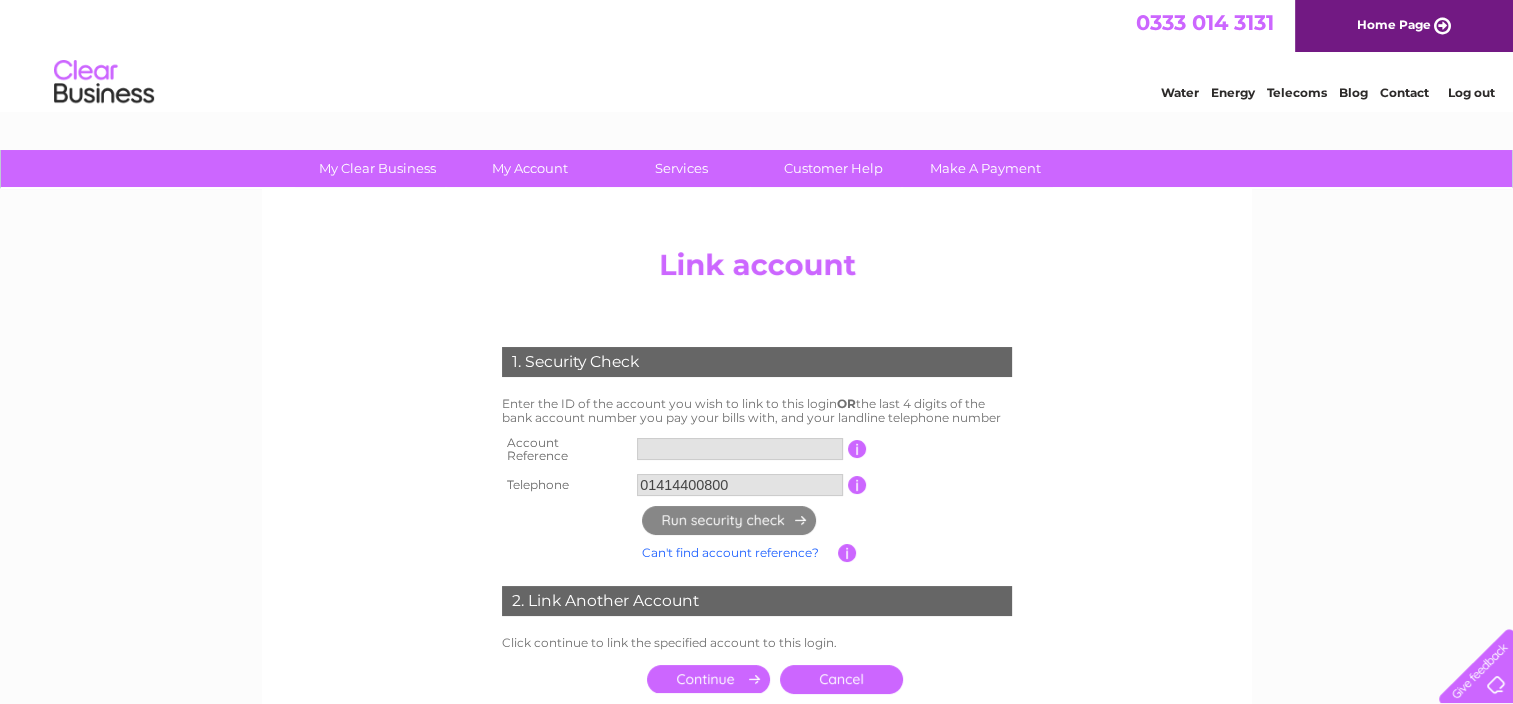 click on "Can't find account reference?" at bounding box center [730, 552] 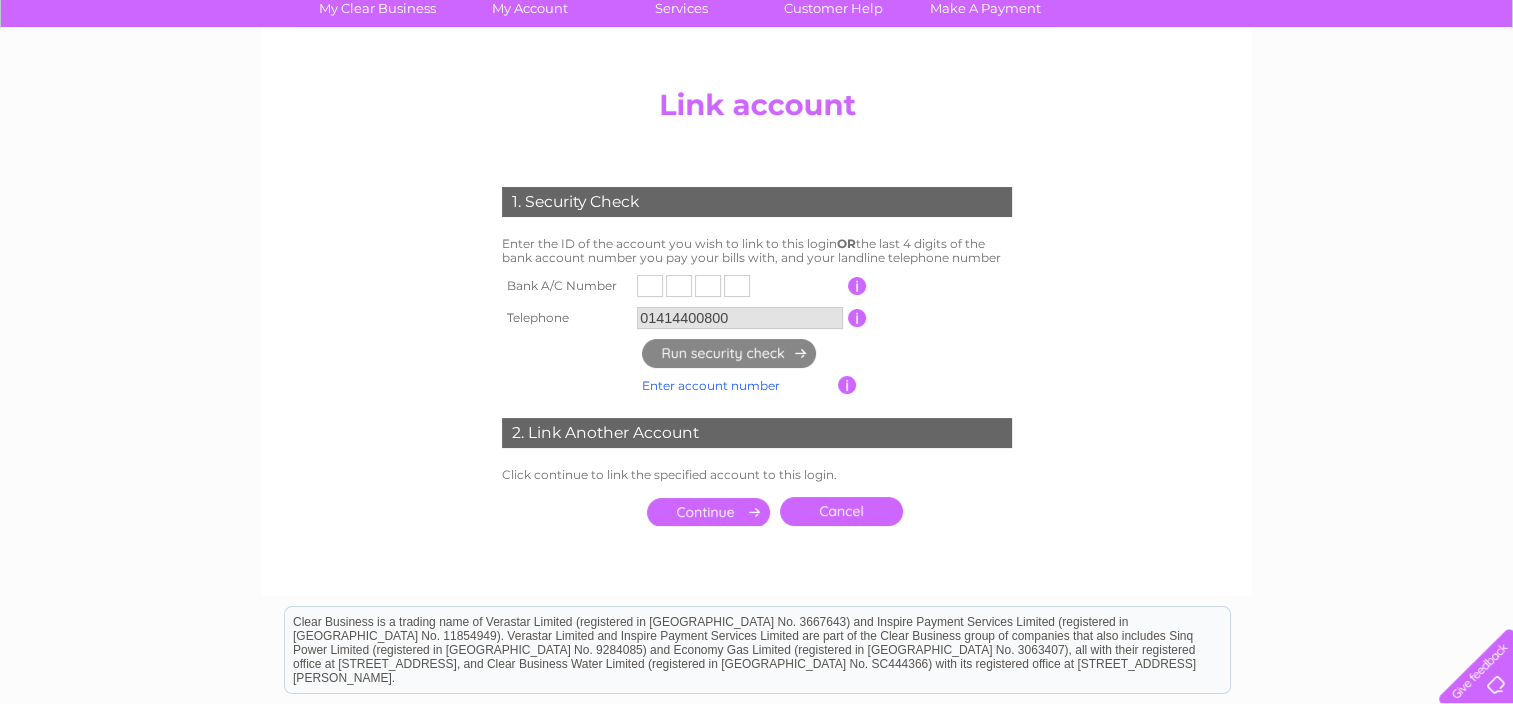 scroll, scrollTop: 0, scrollLeft: 0, axis: both 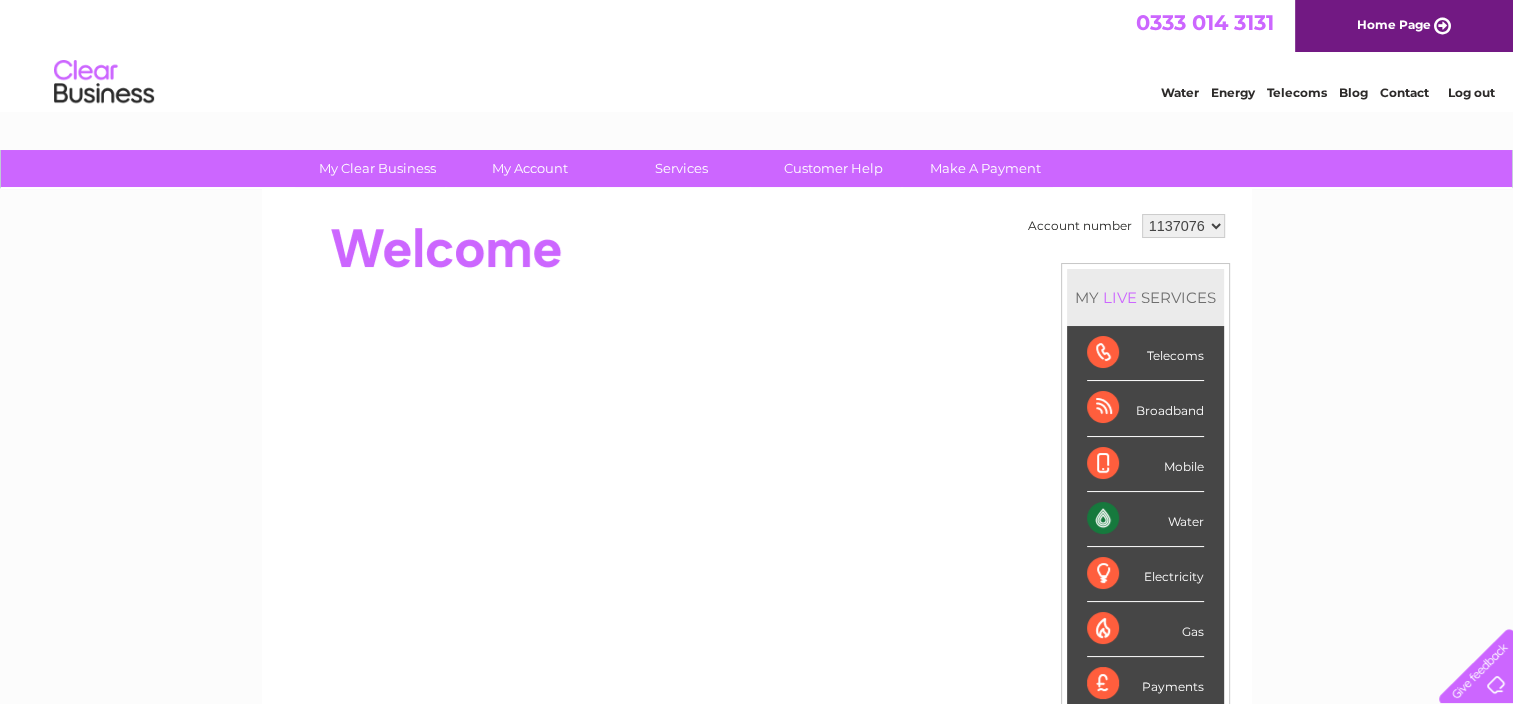 click on "Home Page" at bounding box center (1404, 26) 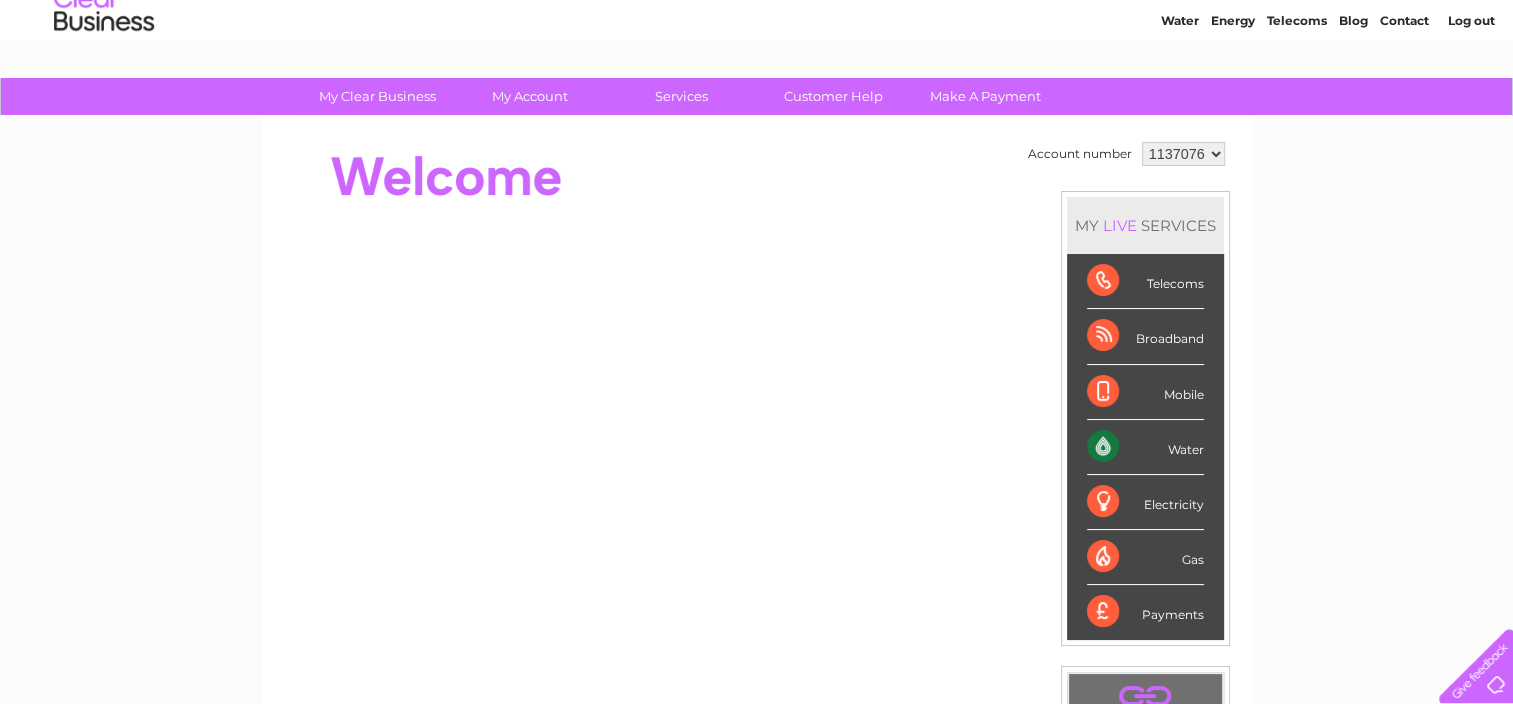 scroll, scrollTop: 0, scrollLeft: 0, axis: both 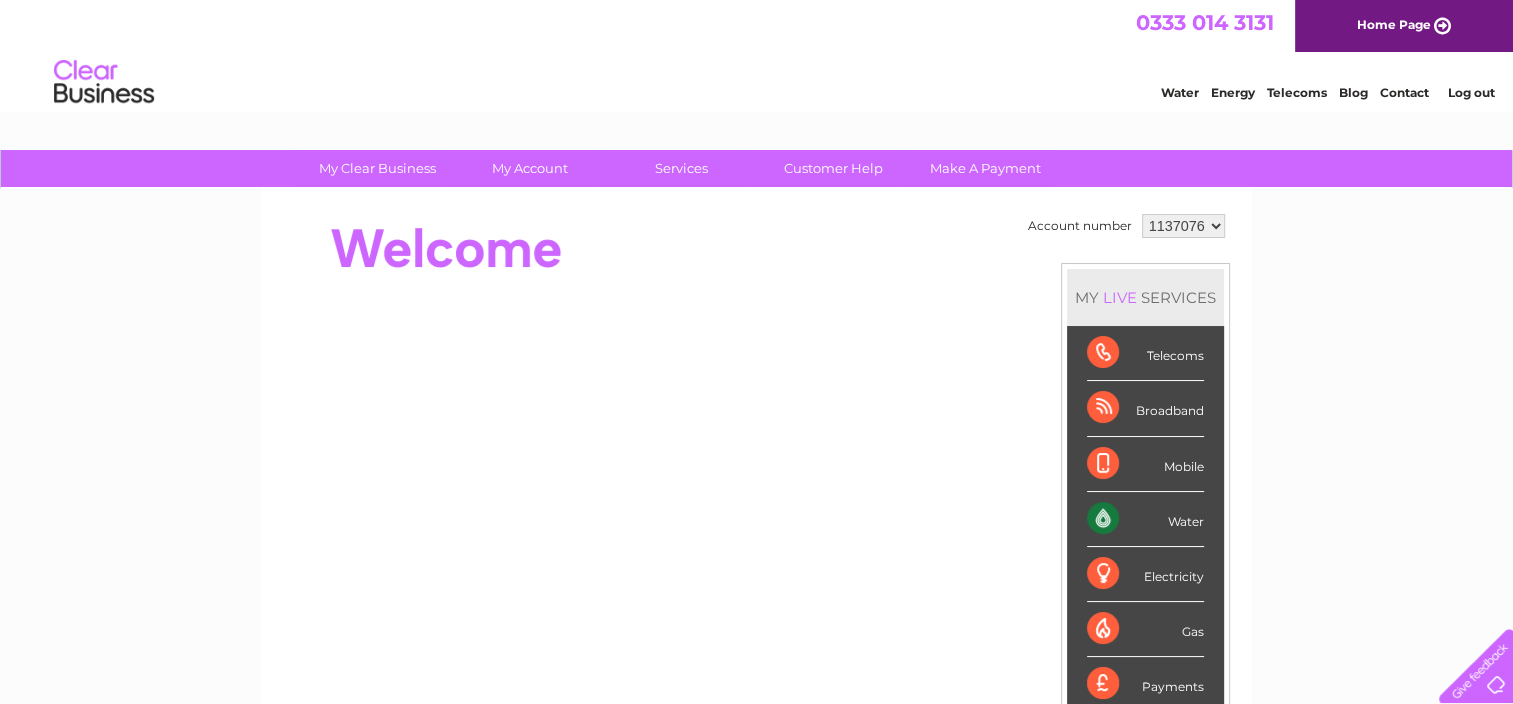 click on "Contact" at bounding box center [1404, 92] 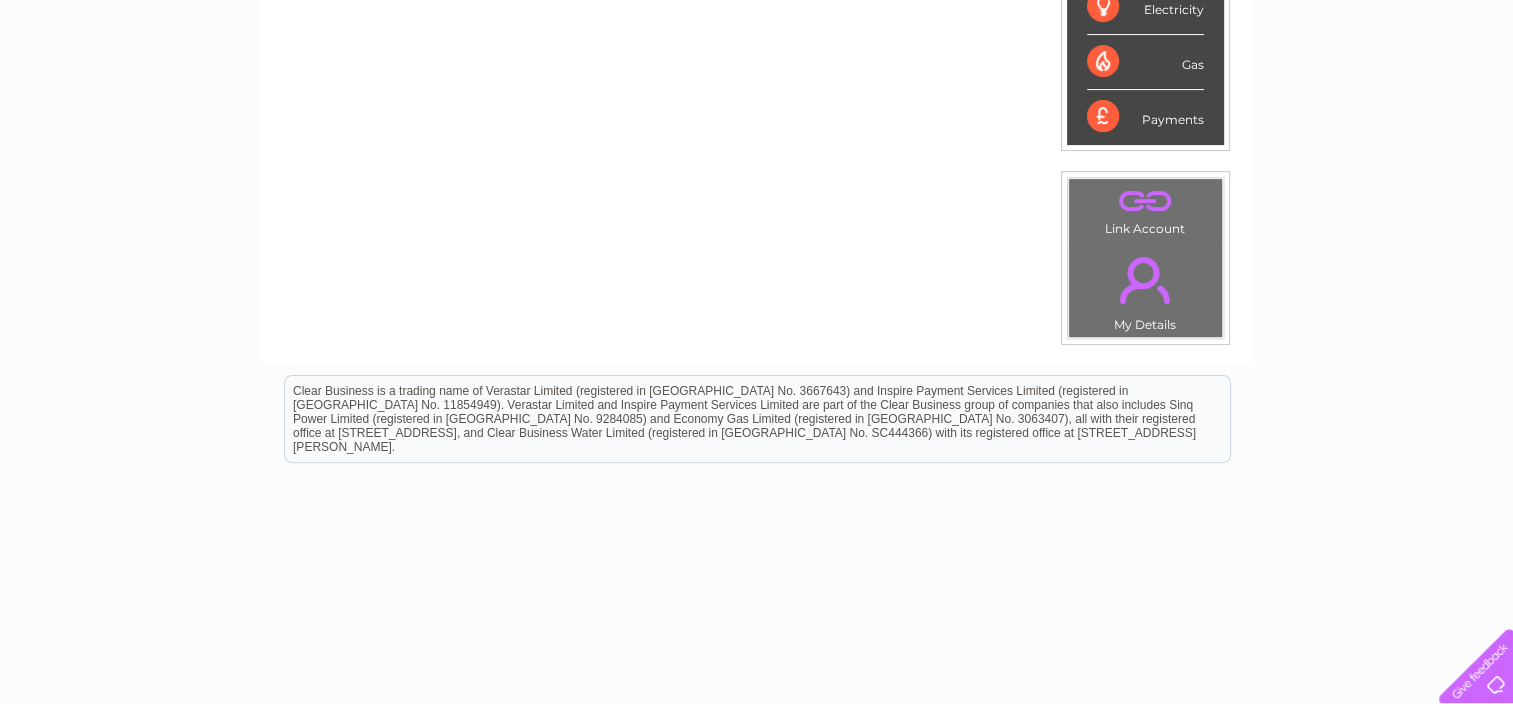scroll, scrollTop: 580, scrollLeft: 0, axis: vertical 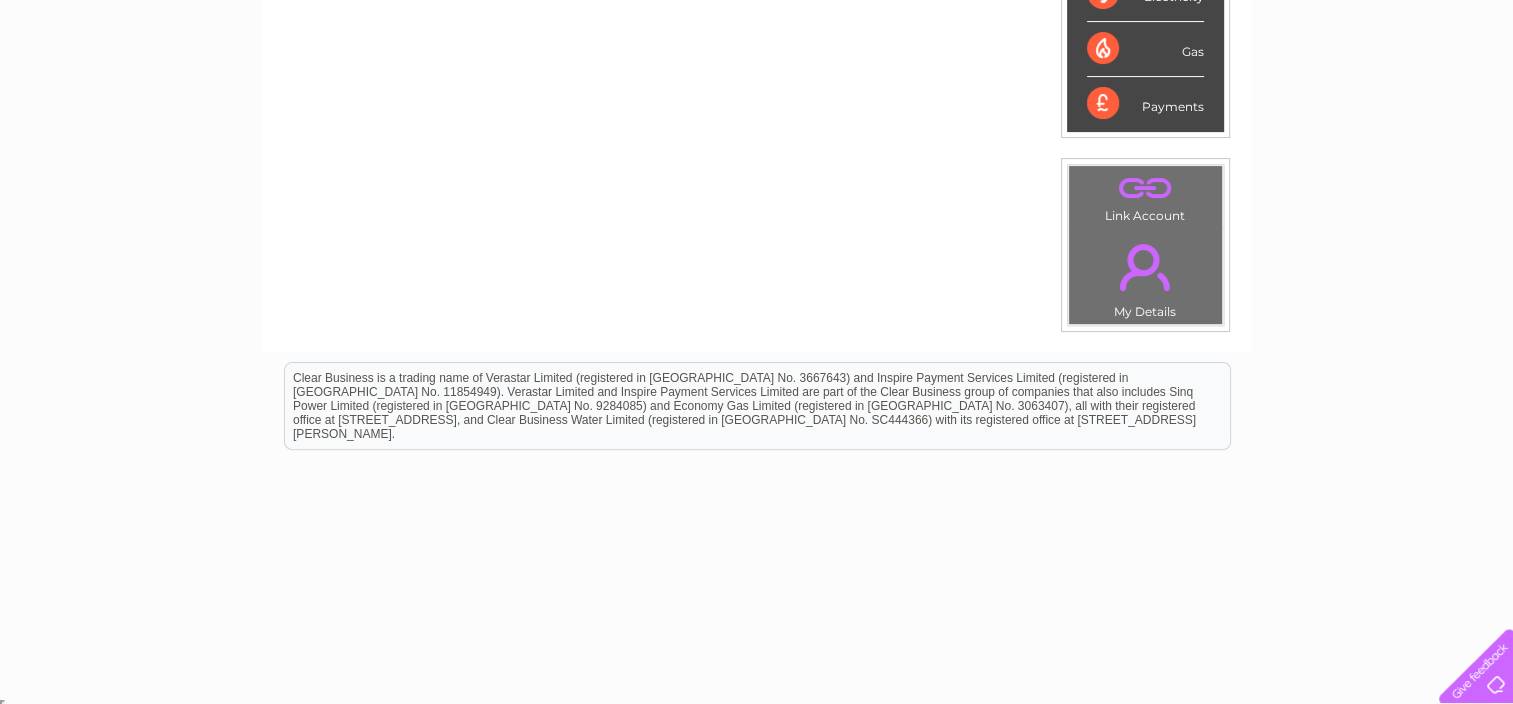 click on "." at bounding box center [1145, 267] 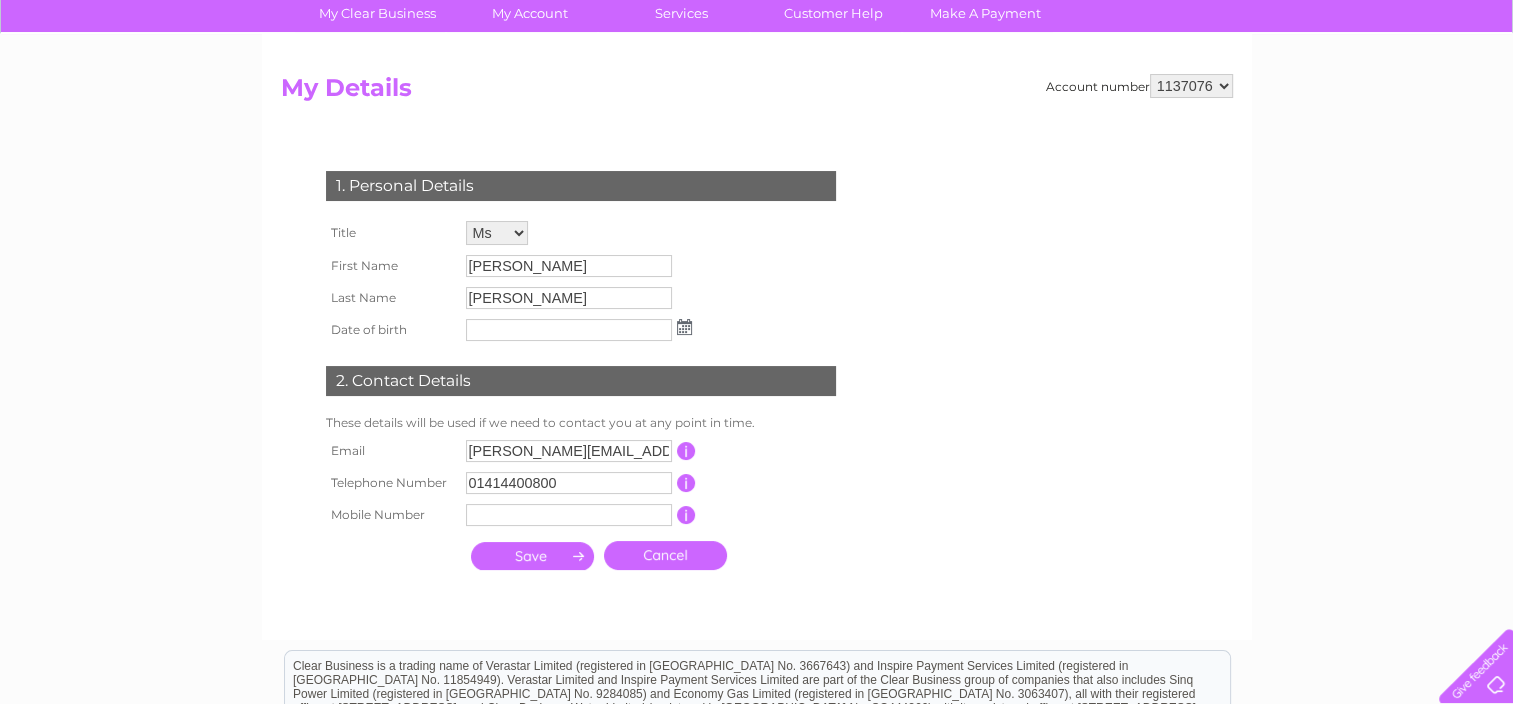 scroll, scrollTop: 0, scrollLeft: 0, axis: both 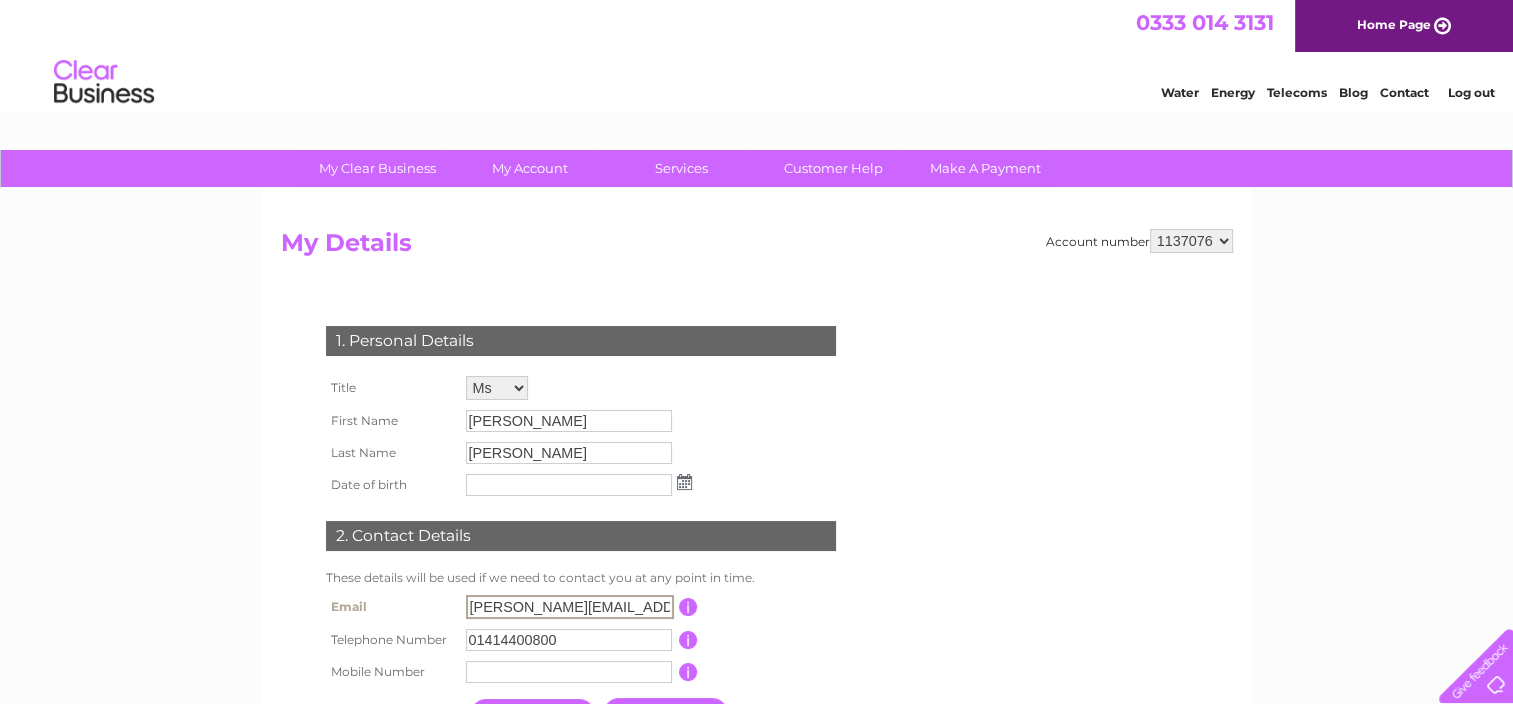 drag, startPoint x: 652, startPoint y: 608, endPoint x: 394, endPoint y: 597, distance: 258.23438 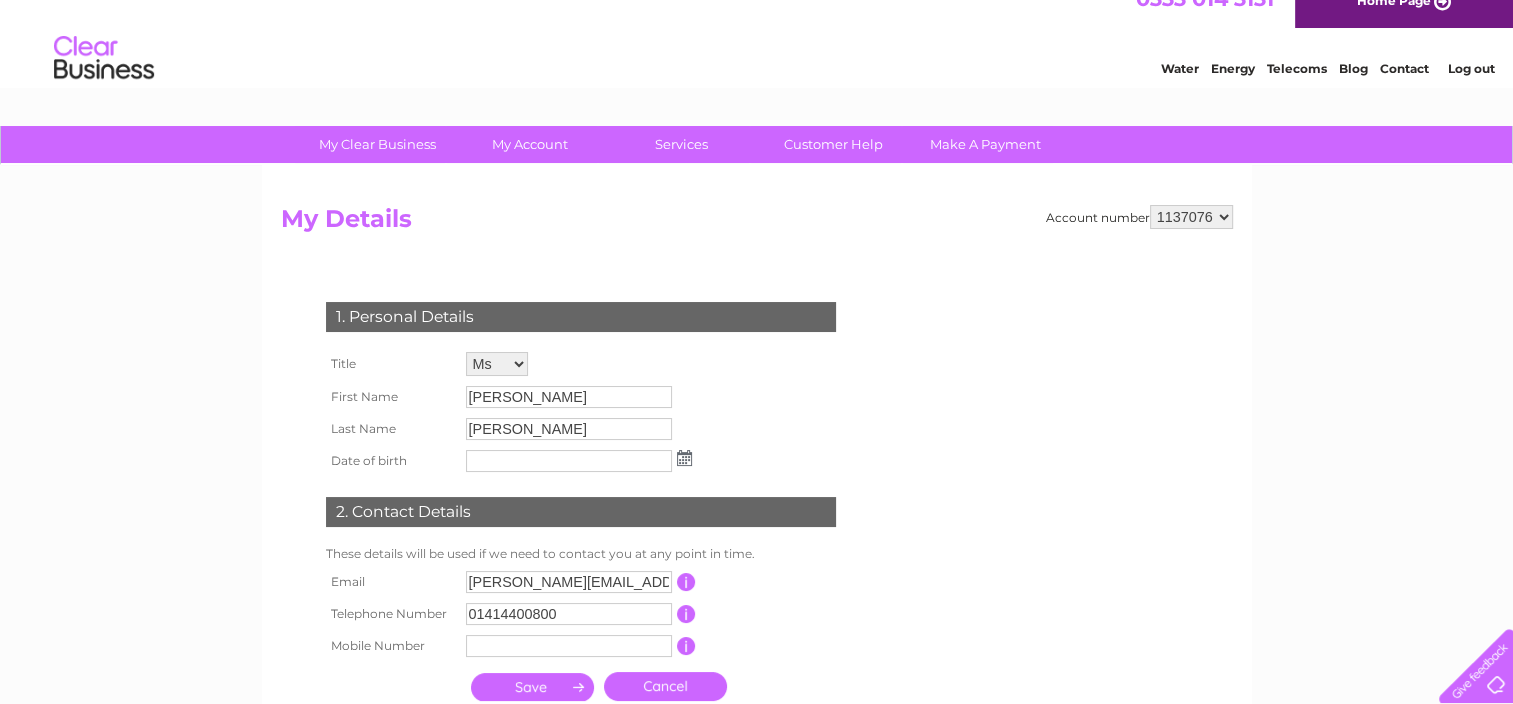 scroll, scrollTop: 0, scrollLeft: 0, axis: both 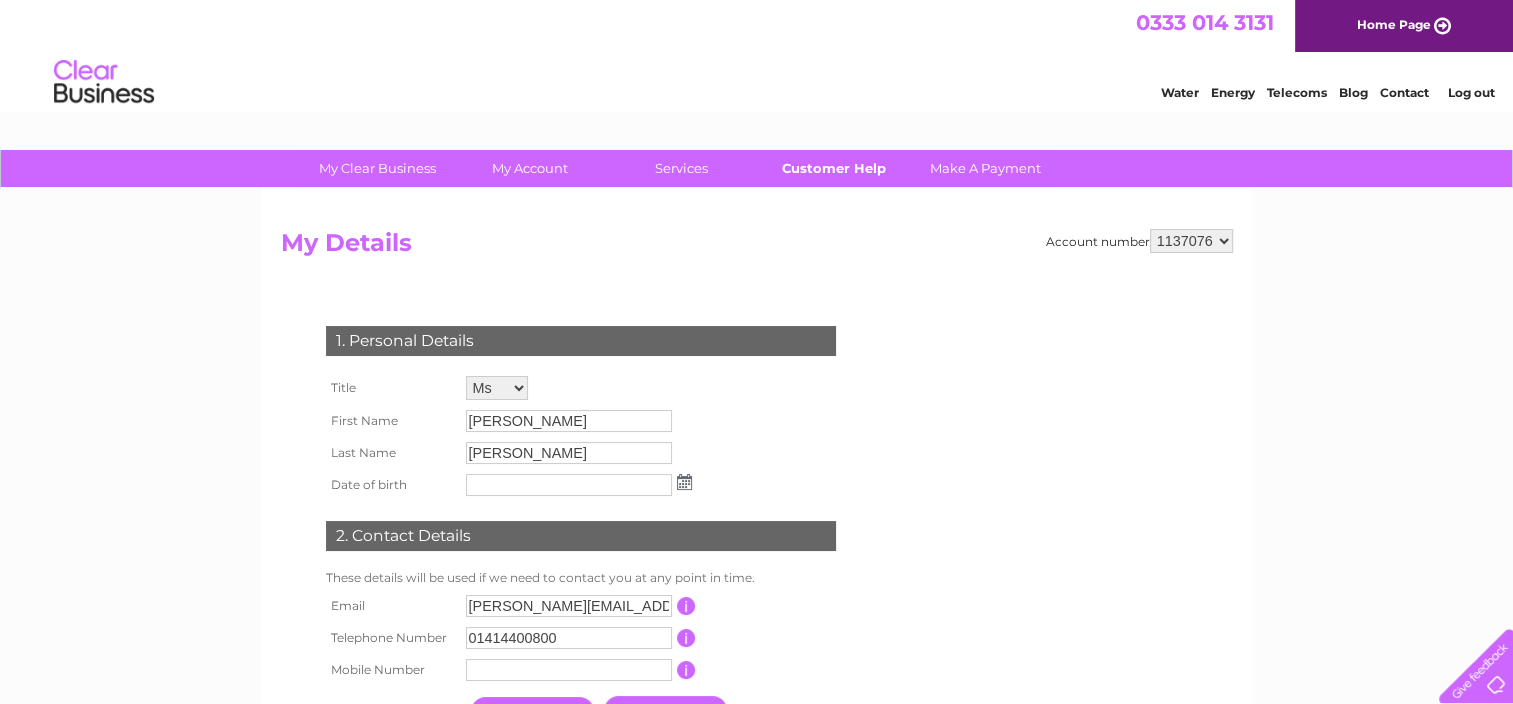 click on "Customer Help" at bounding box center [833, 168] 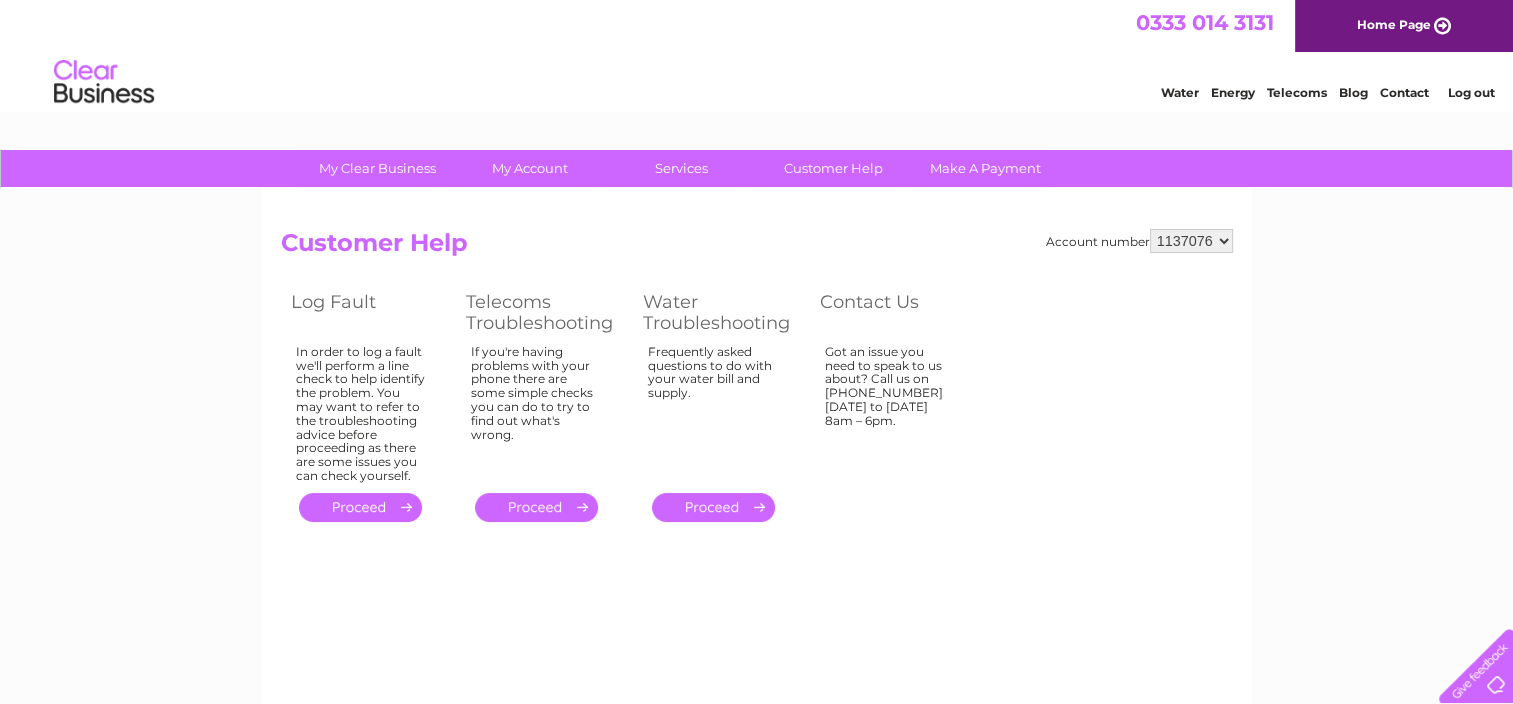 scroll, scrollTop: 0, scrollLeft: 0, axis: both 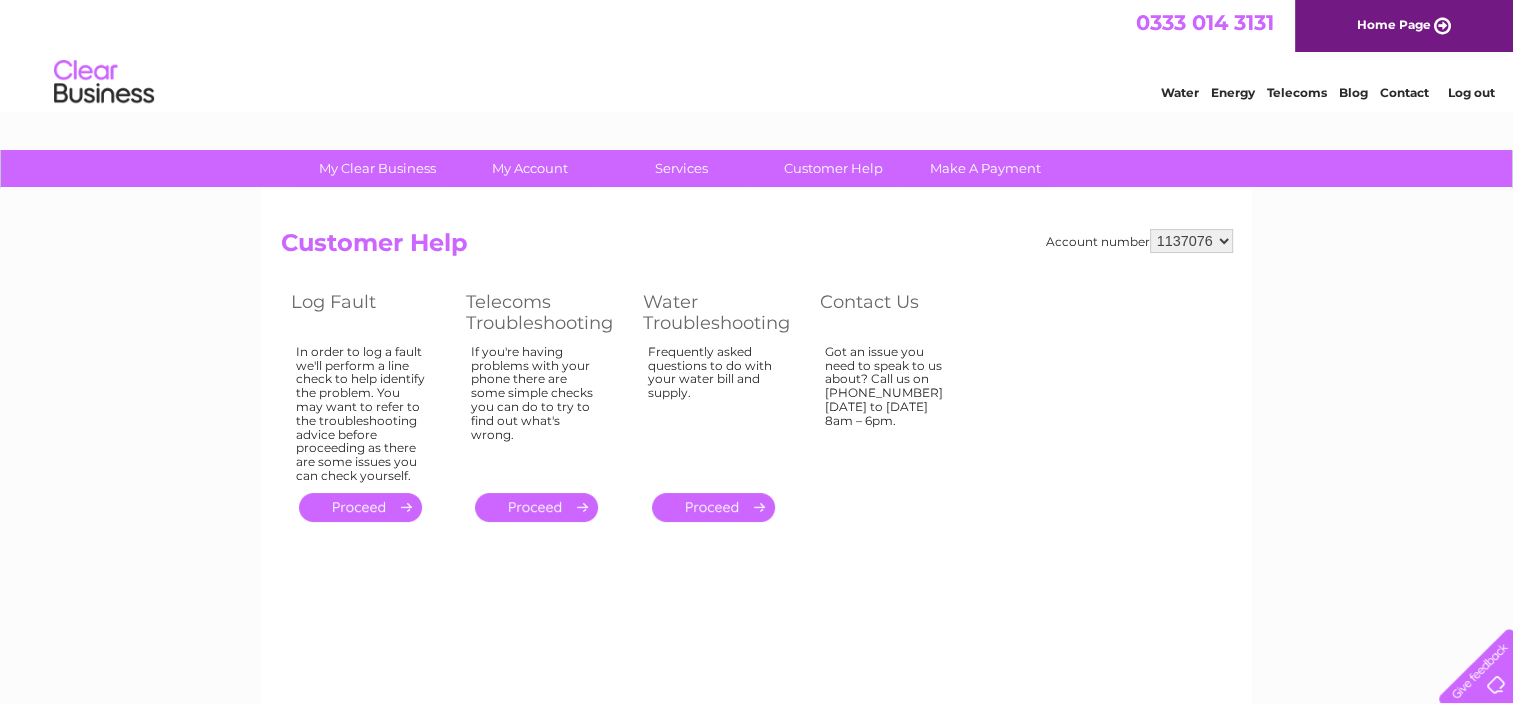 click on "." at bounding box center [713, 507] 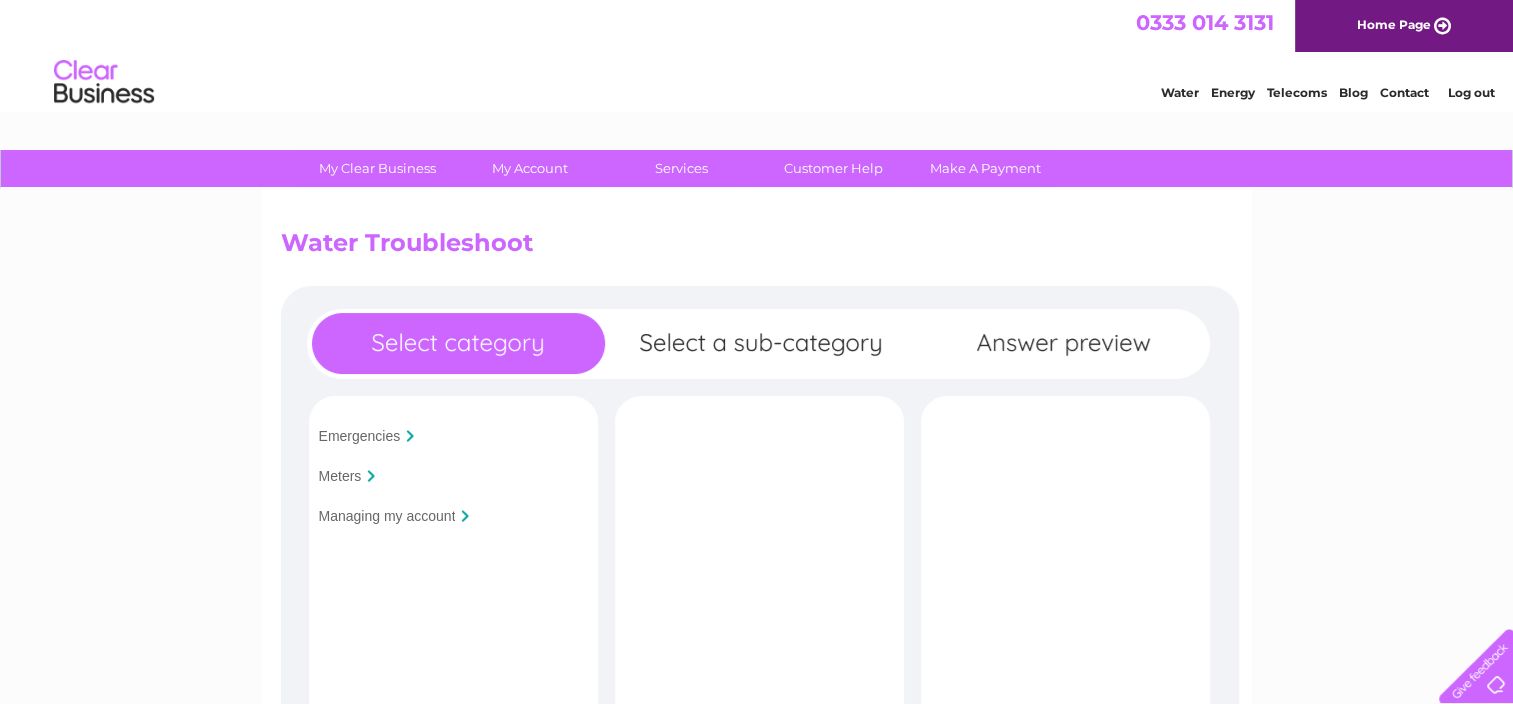 scroll, scrollTop: 300, scrollLeft: 0, axis: vertical 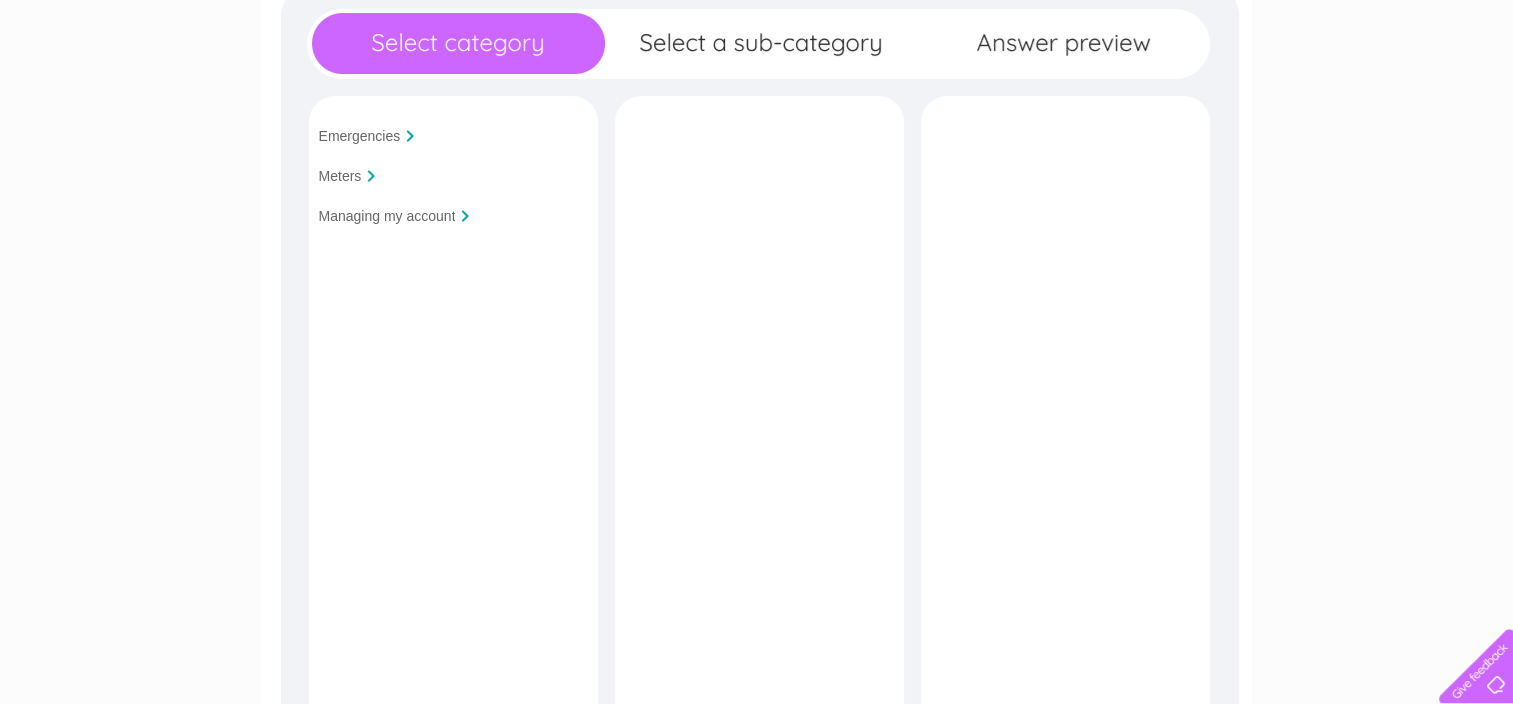 click on "Managing my account" at bounding box center (387, 216) 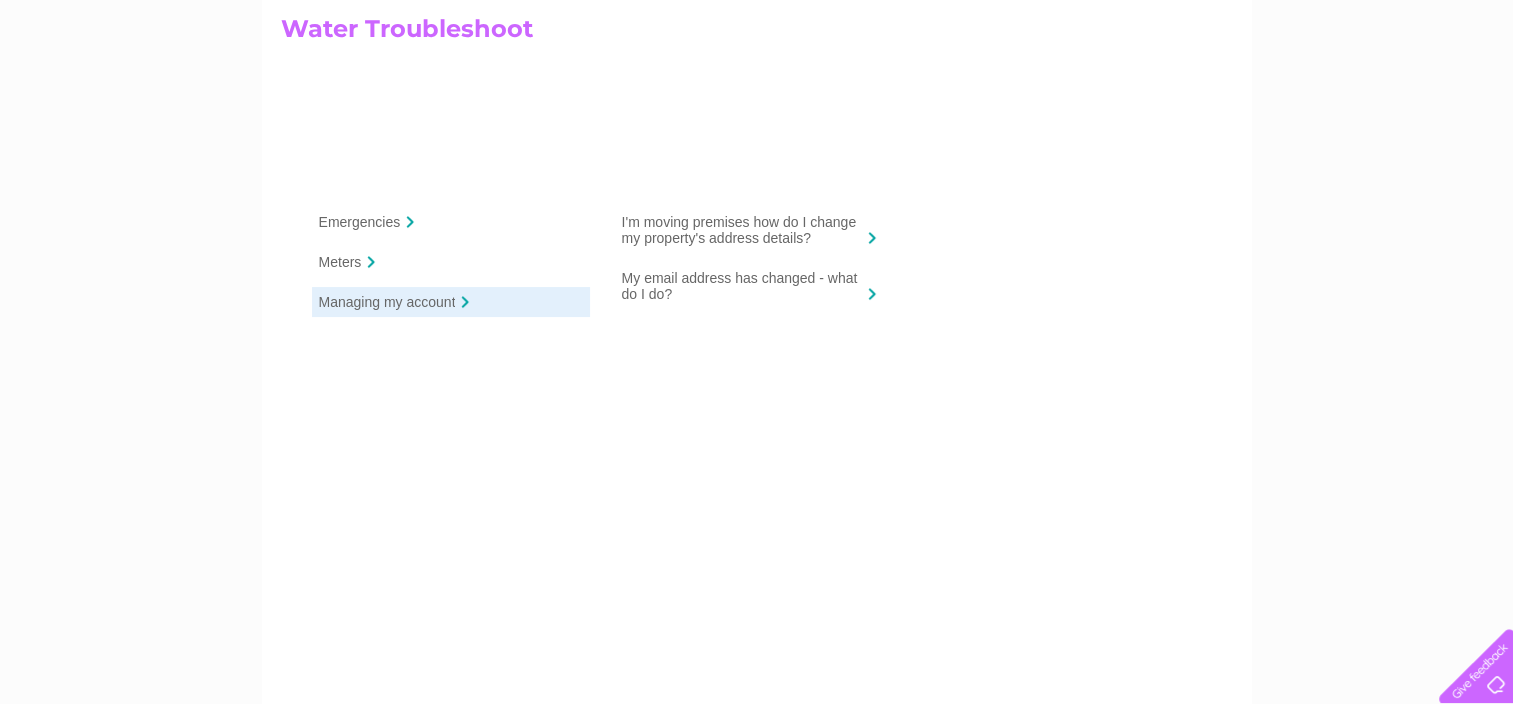 scroll, scrollTop: 0, scrollLeft: 0, axis: both 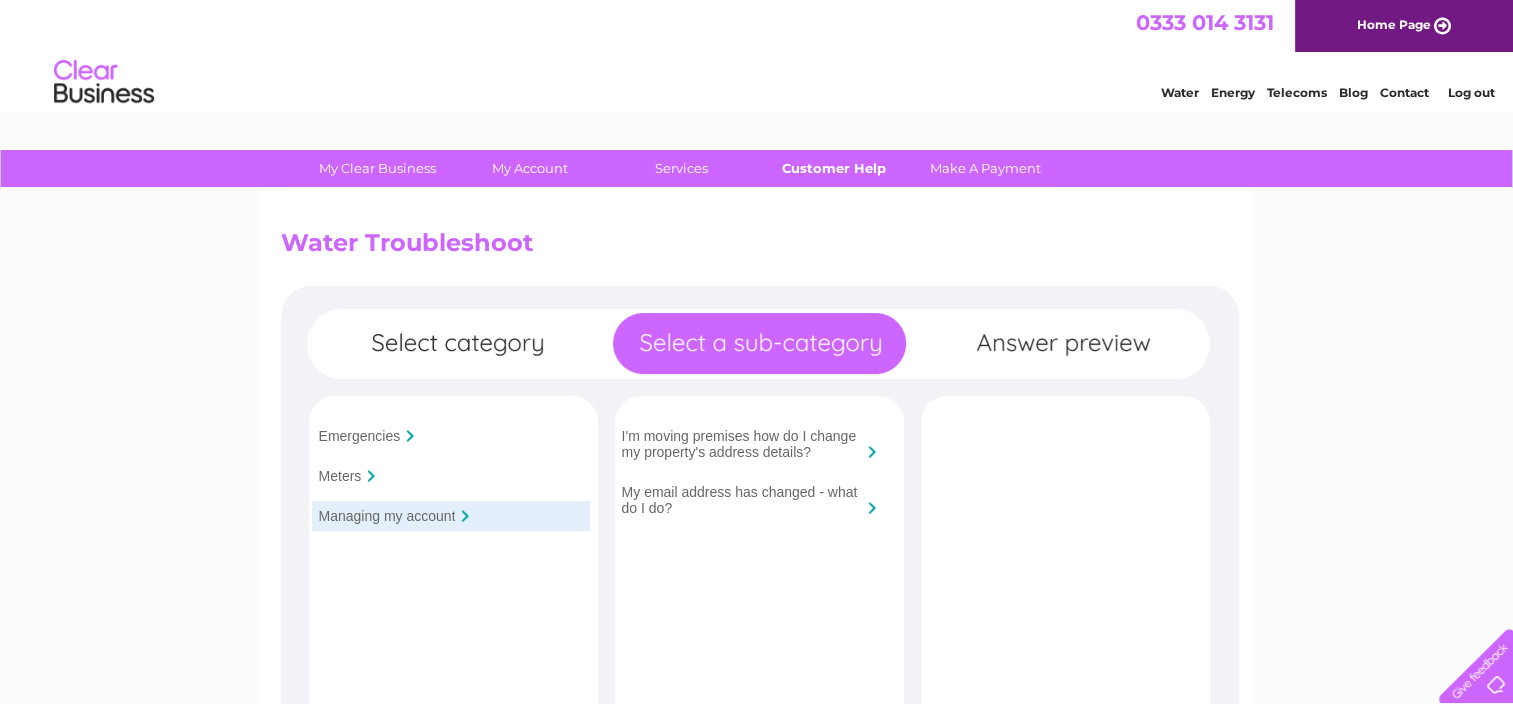 click on "Customer Help" at bounding box center (833, 168) 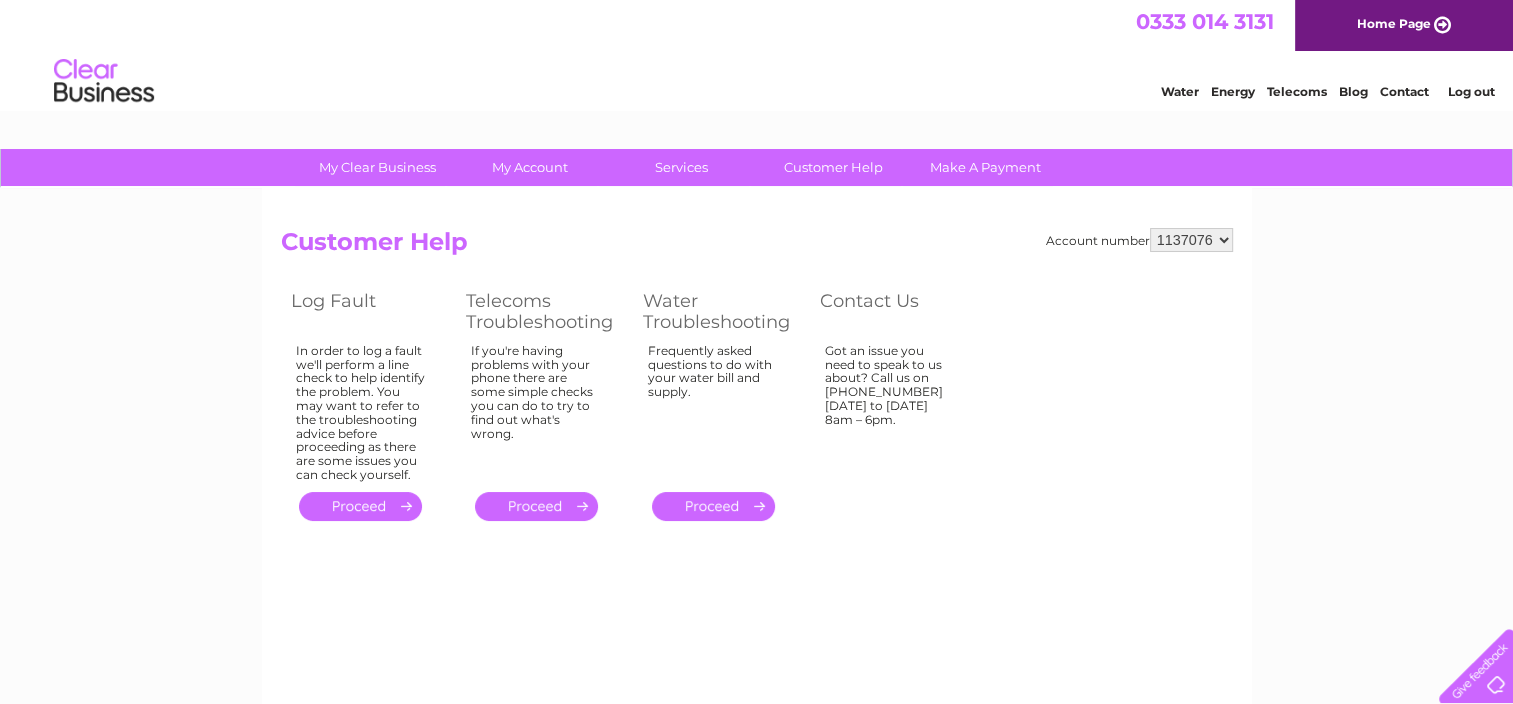scroll, scrollTop: 0, scrollLeft: 0, axis: both 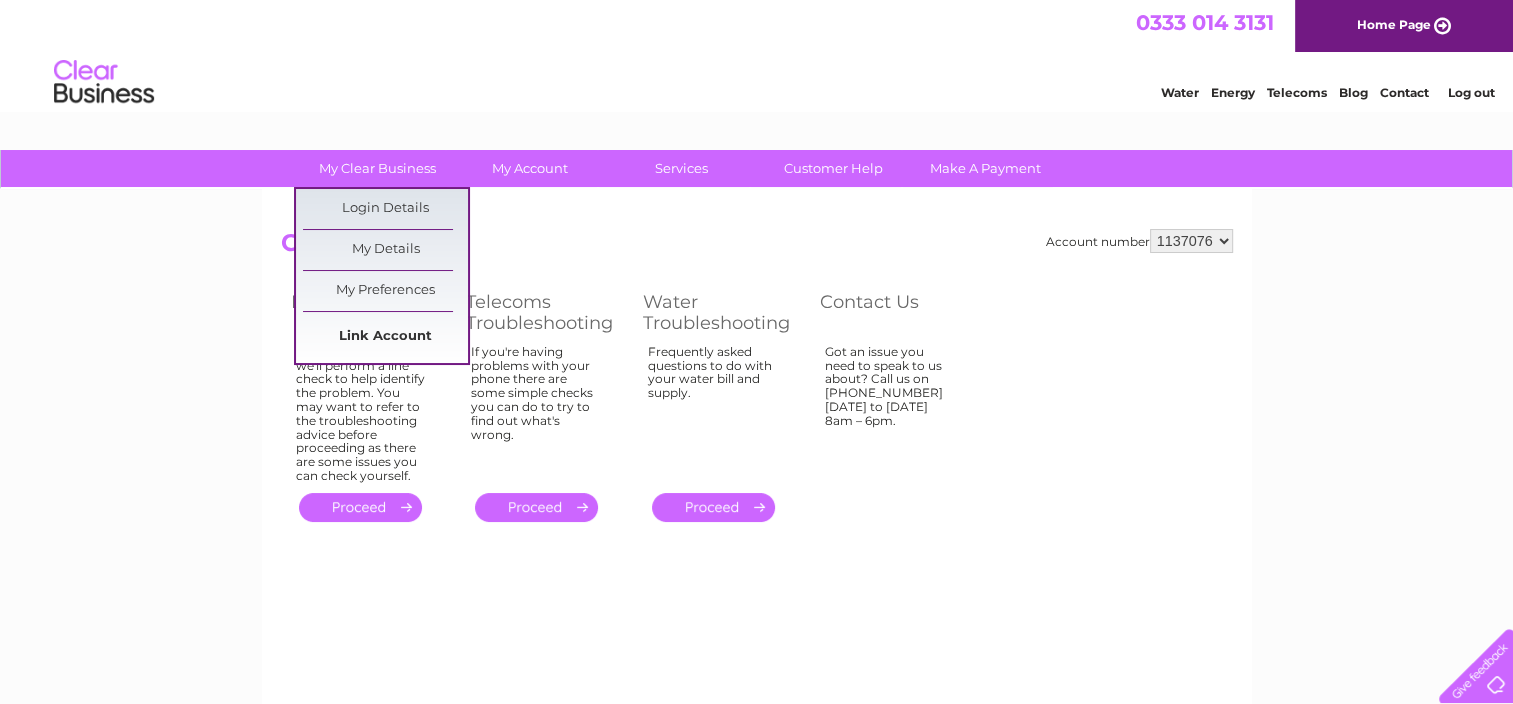 click on "Link Account" at bounding box center (385, 337) 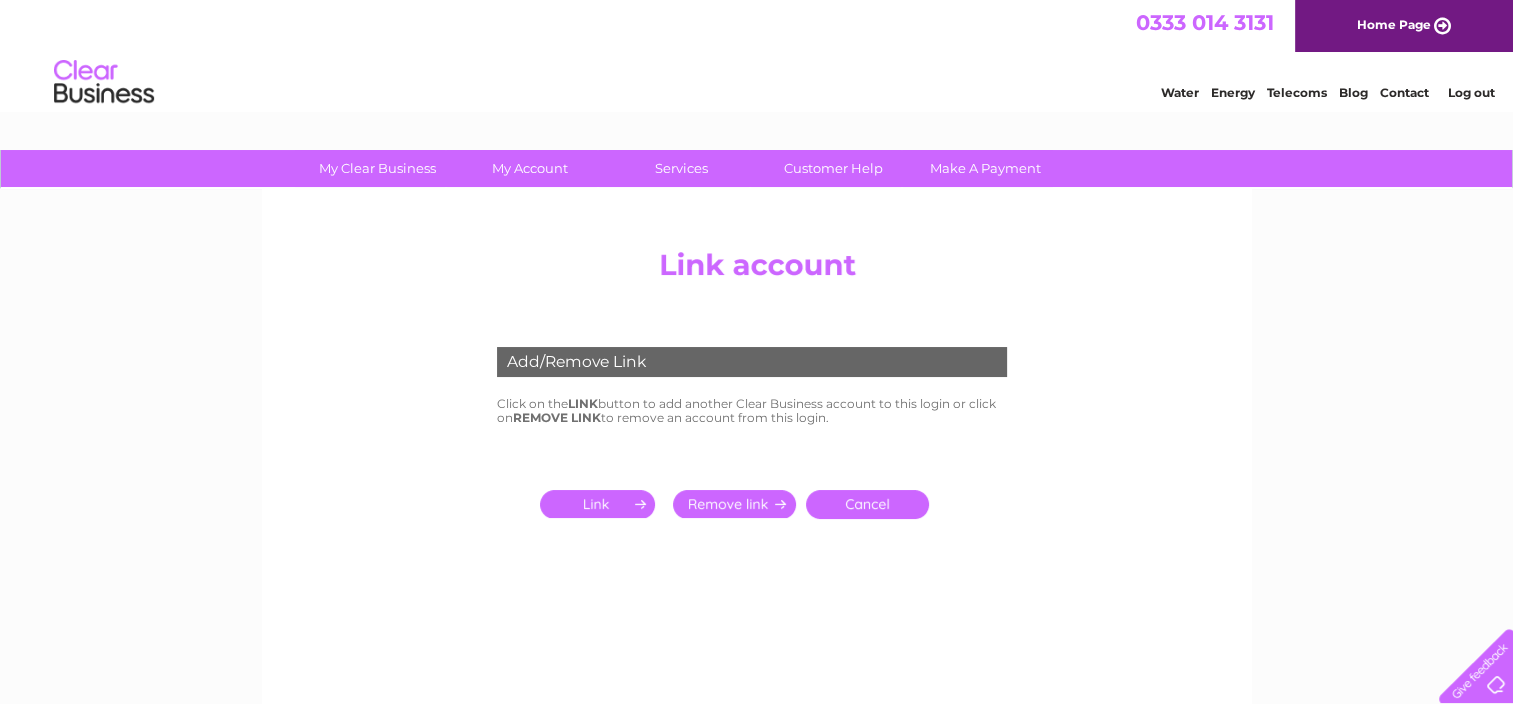 scroll, scrollTop: 0, scrollLeft: 0, axis: both 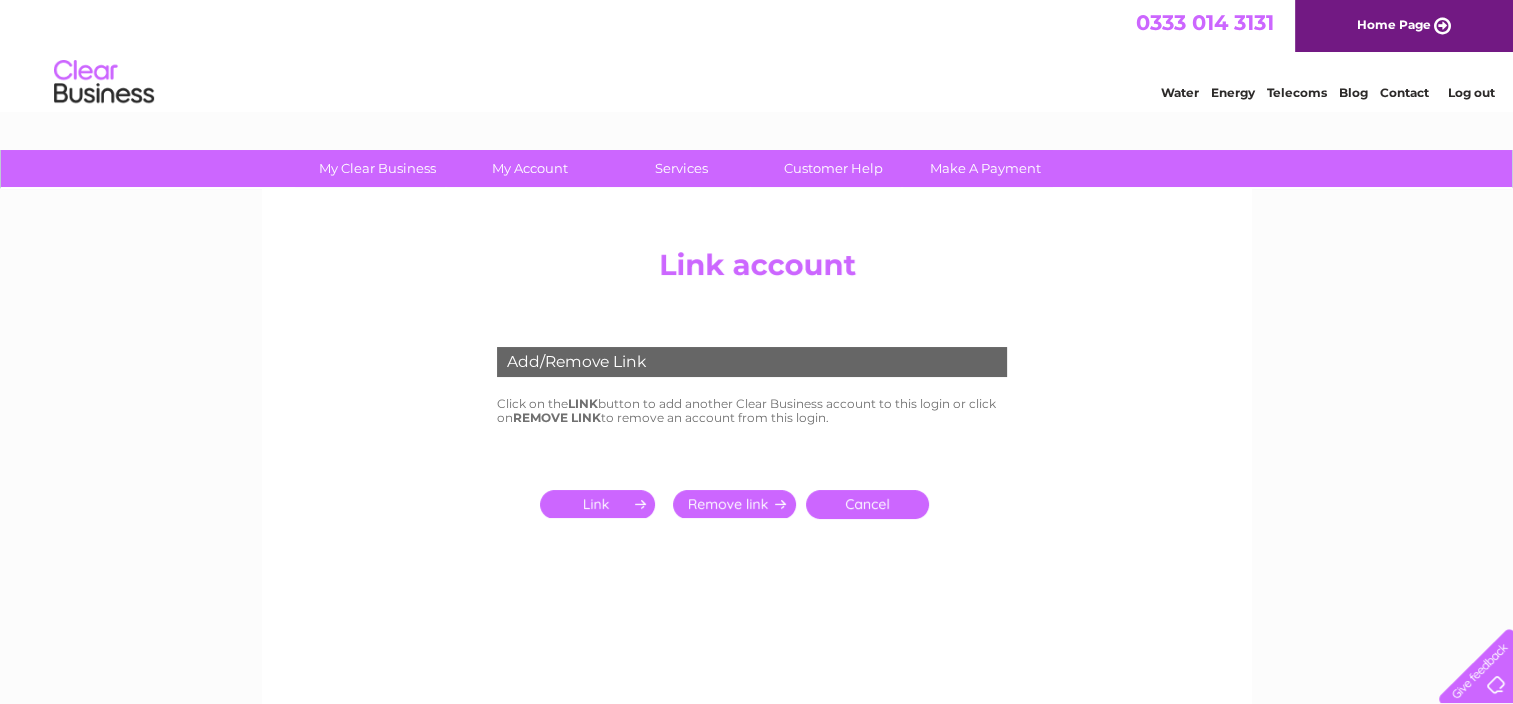 click at bounding box center [601, 504] 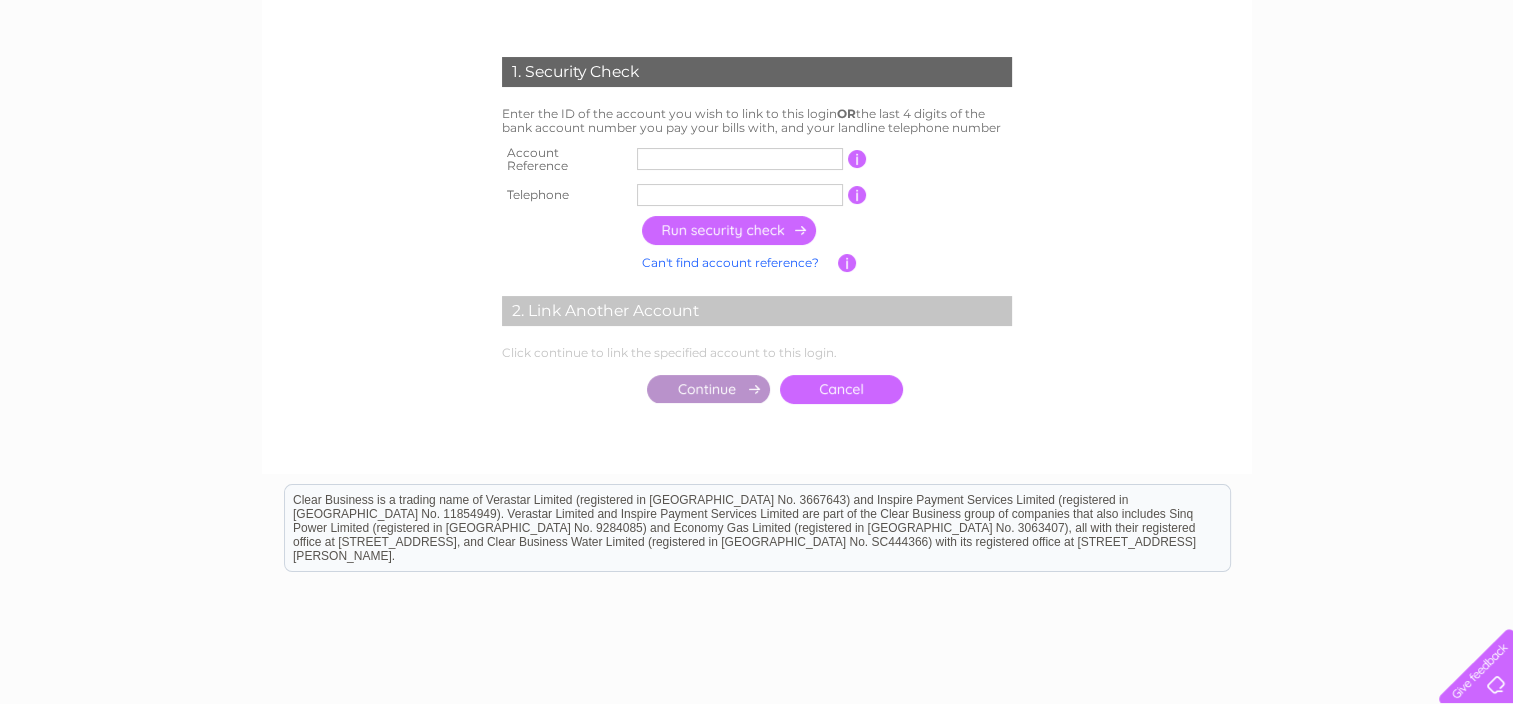scroll, scrollTop: 0, scrollLeft: 0, axis: both 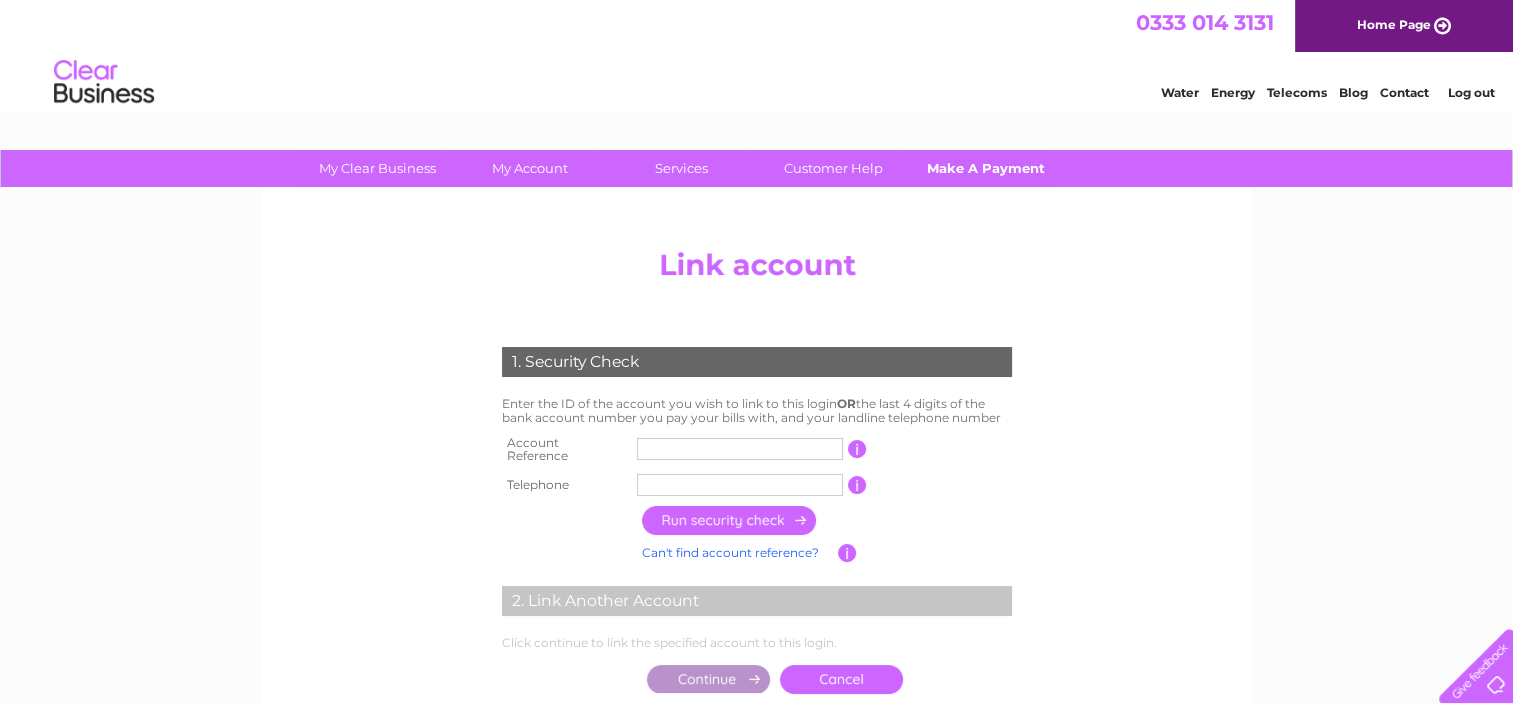 click on "Make A Payment" at bounding box center (985, 168) 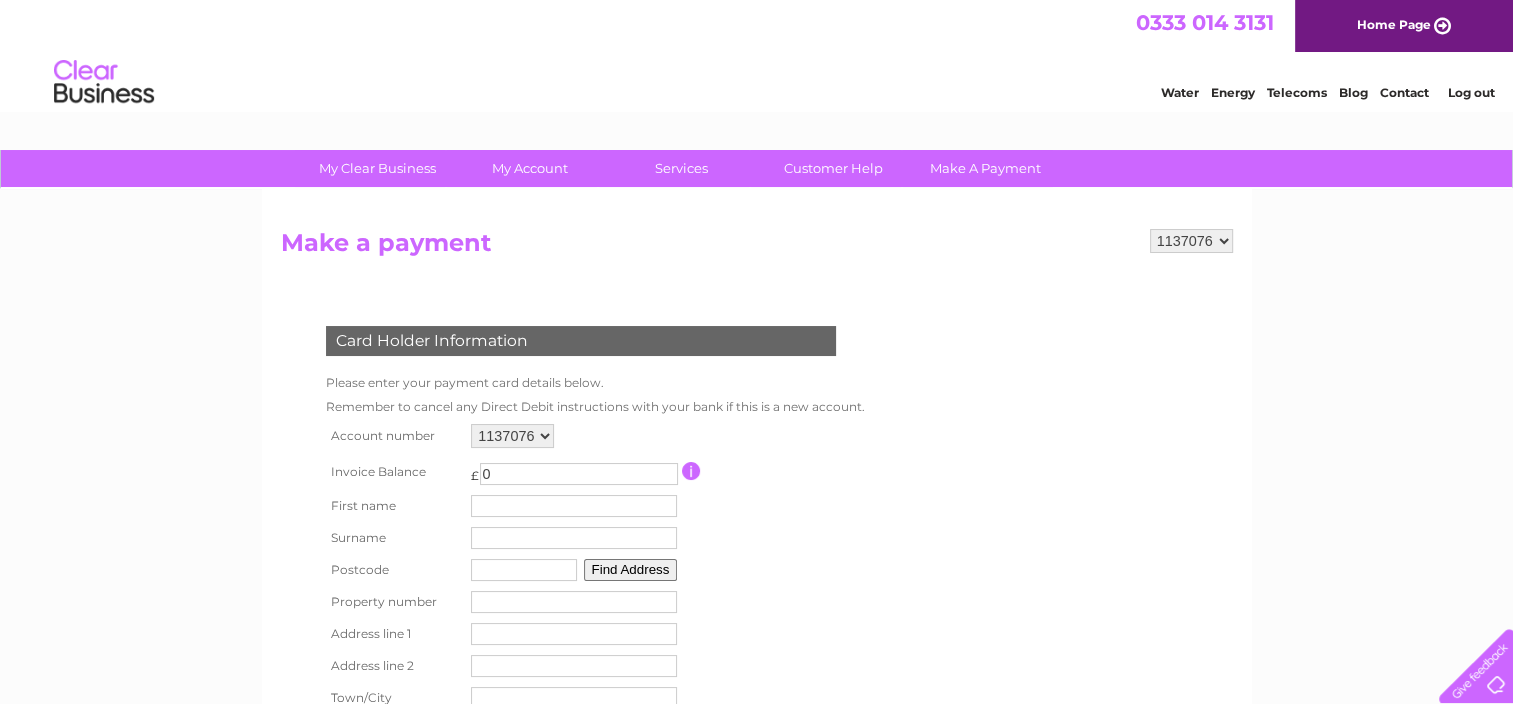 scroll, scrollTop: 0, scrollLeft: 0, axis: both 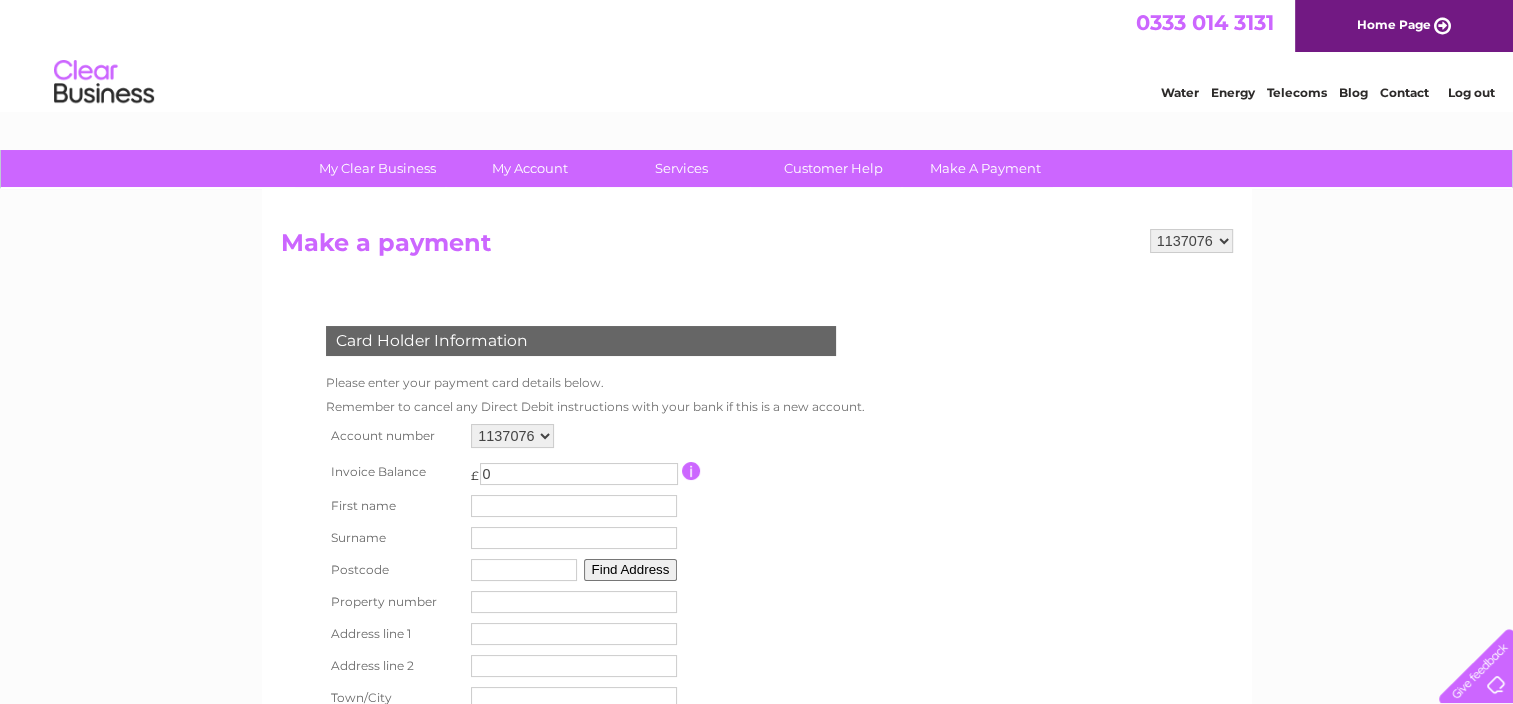 click on "1137076" at bounding box center [512, 436] 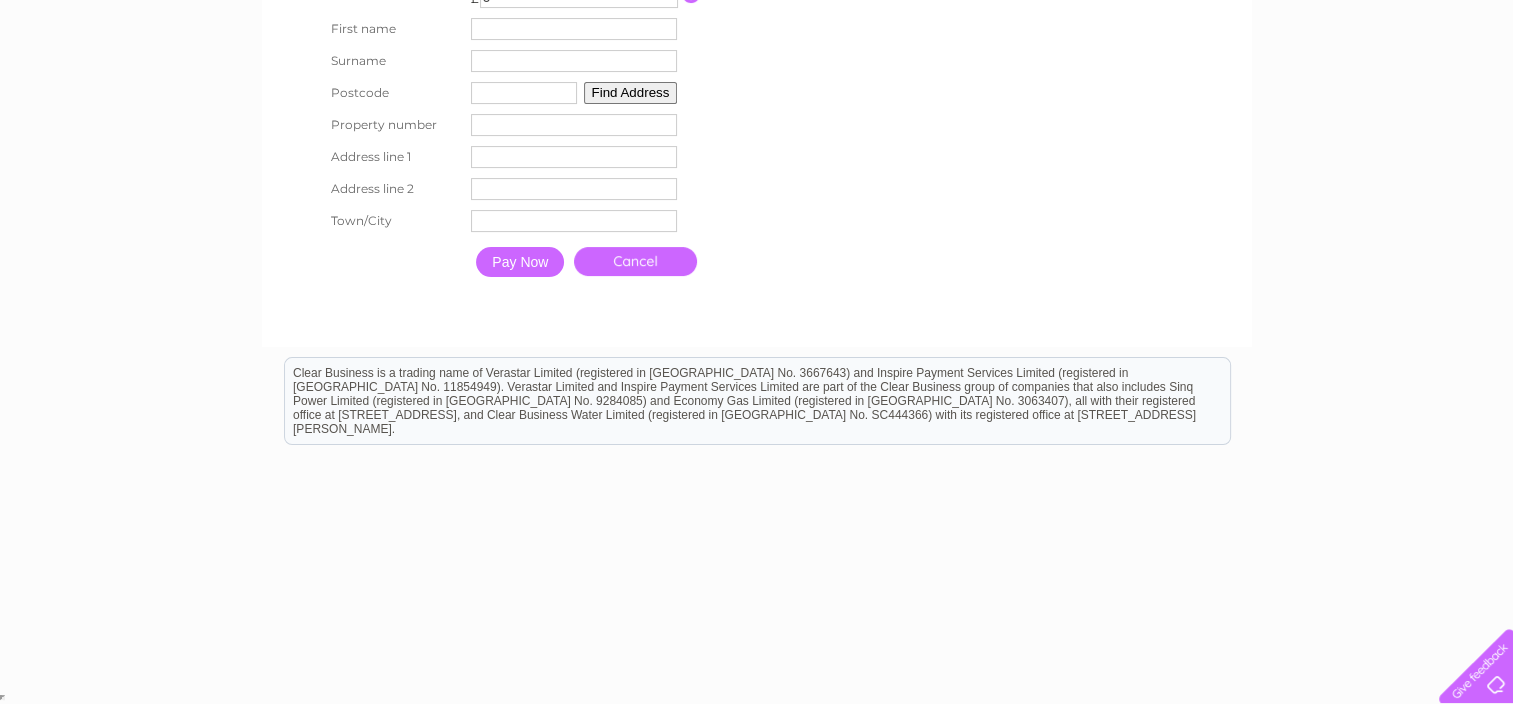 scroll, scrollTop: 79, scrollLeft: 0, axis: vertical 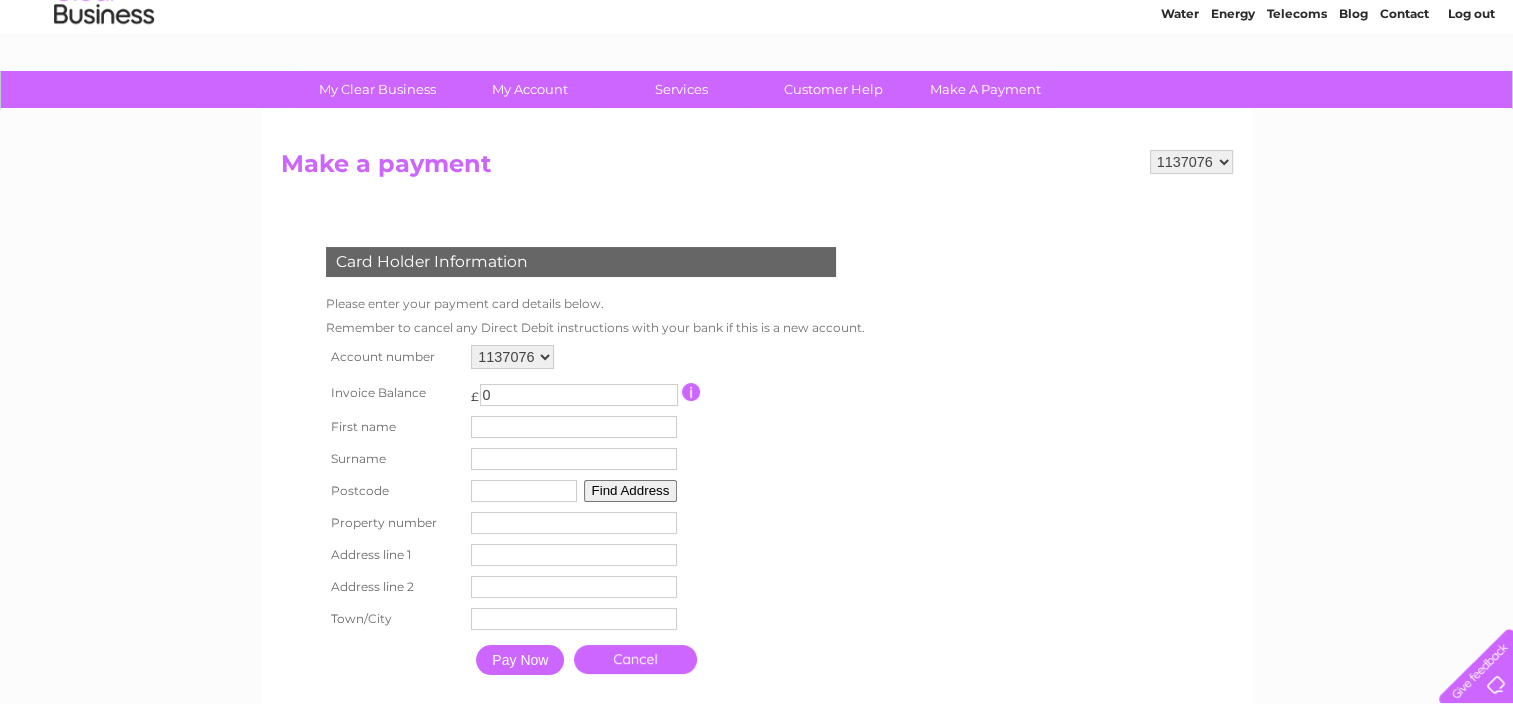 click on "1137076" at bounding box center (1191, 162) 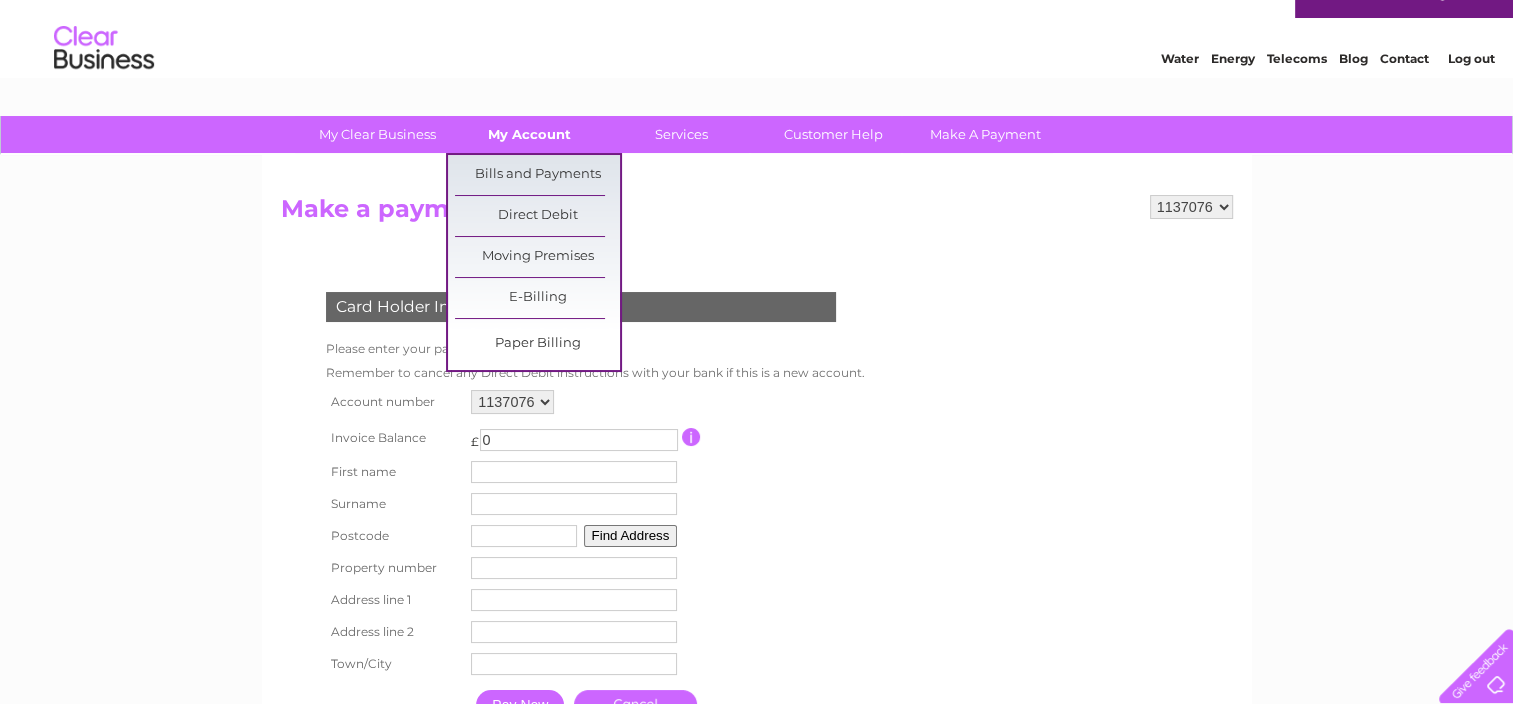 scroll, scrollTop: 0, scrollLeft: 0, axis: both 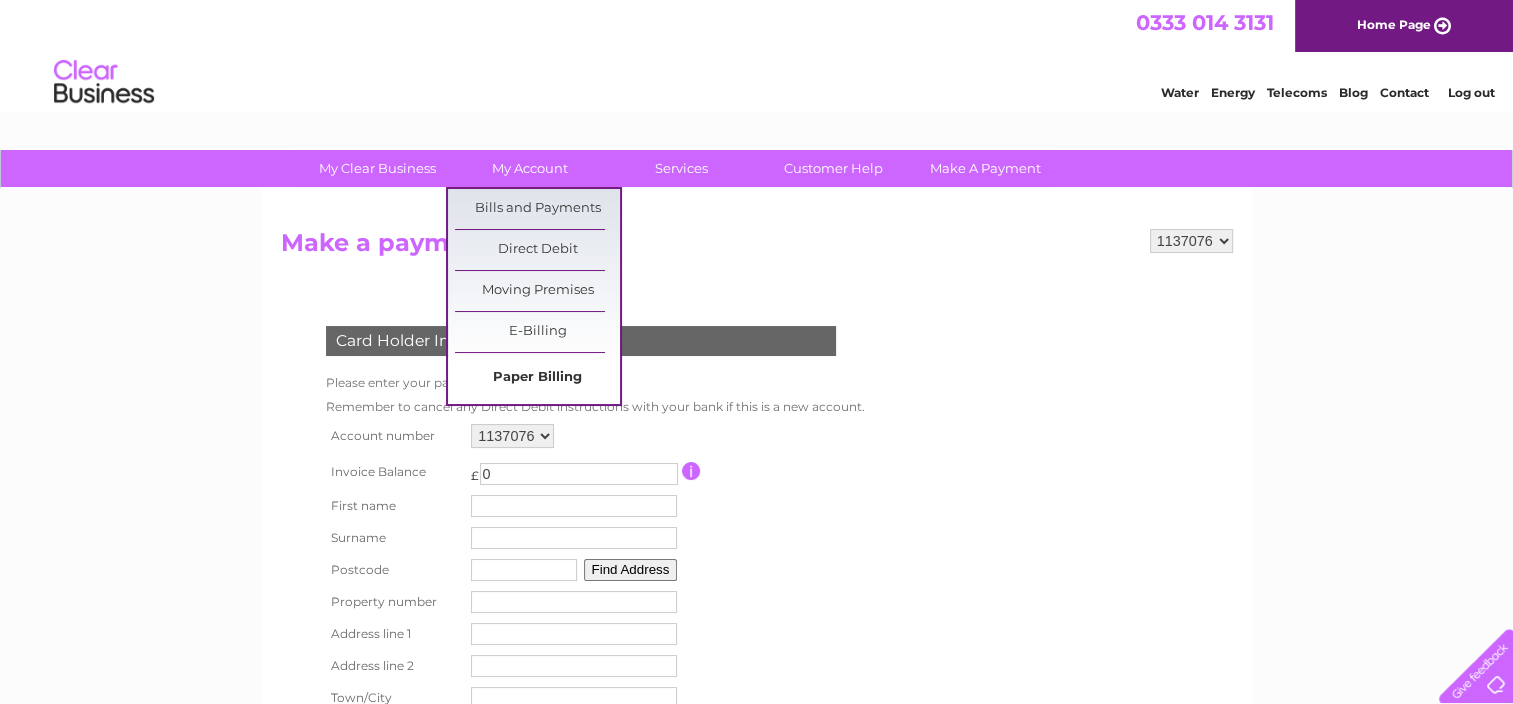 click on "Paper Billing" at bounding box center [537, 378] 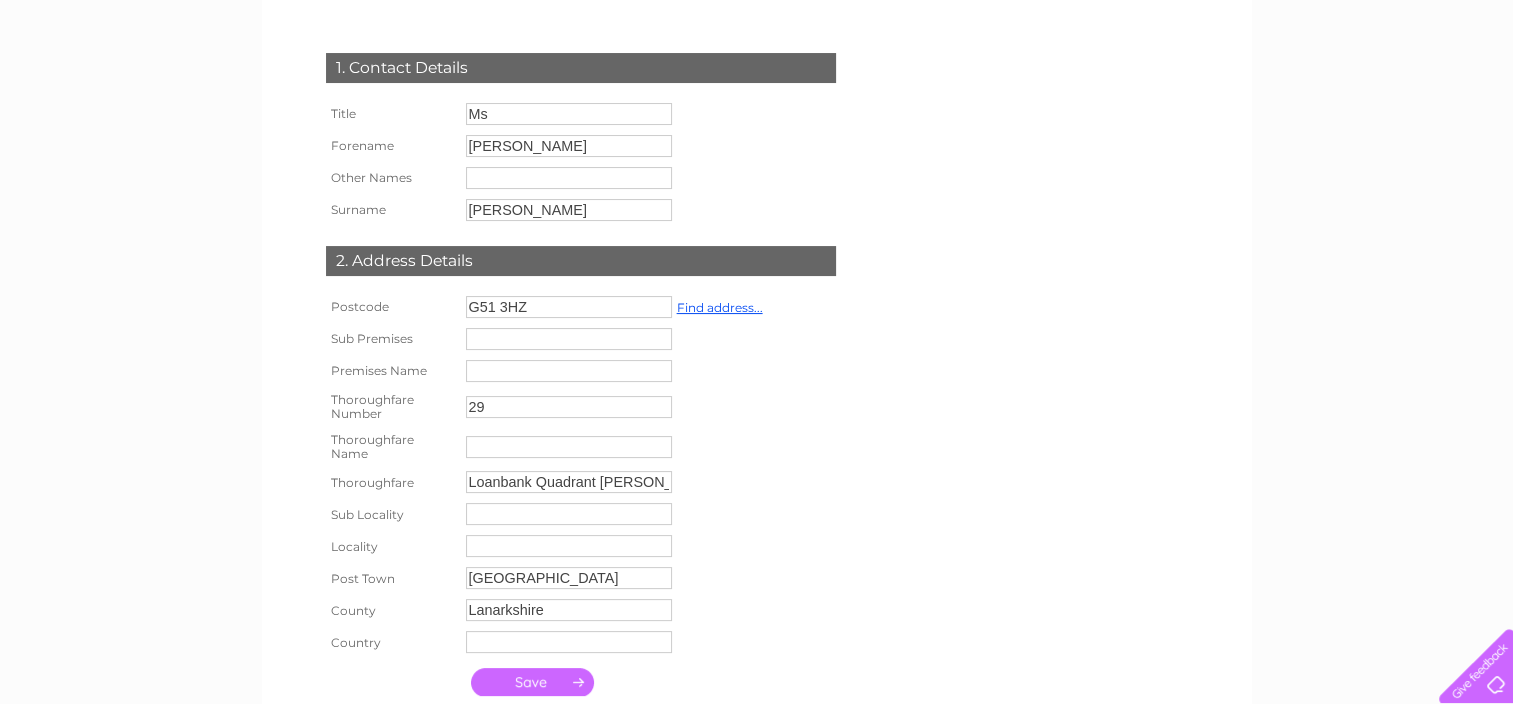 scroll, scrollTop: 400, scrollLeft: 0, axis: vertical 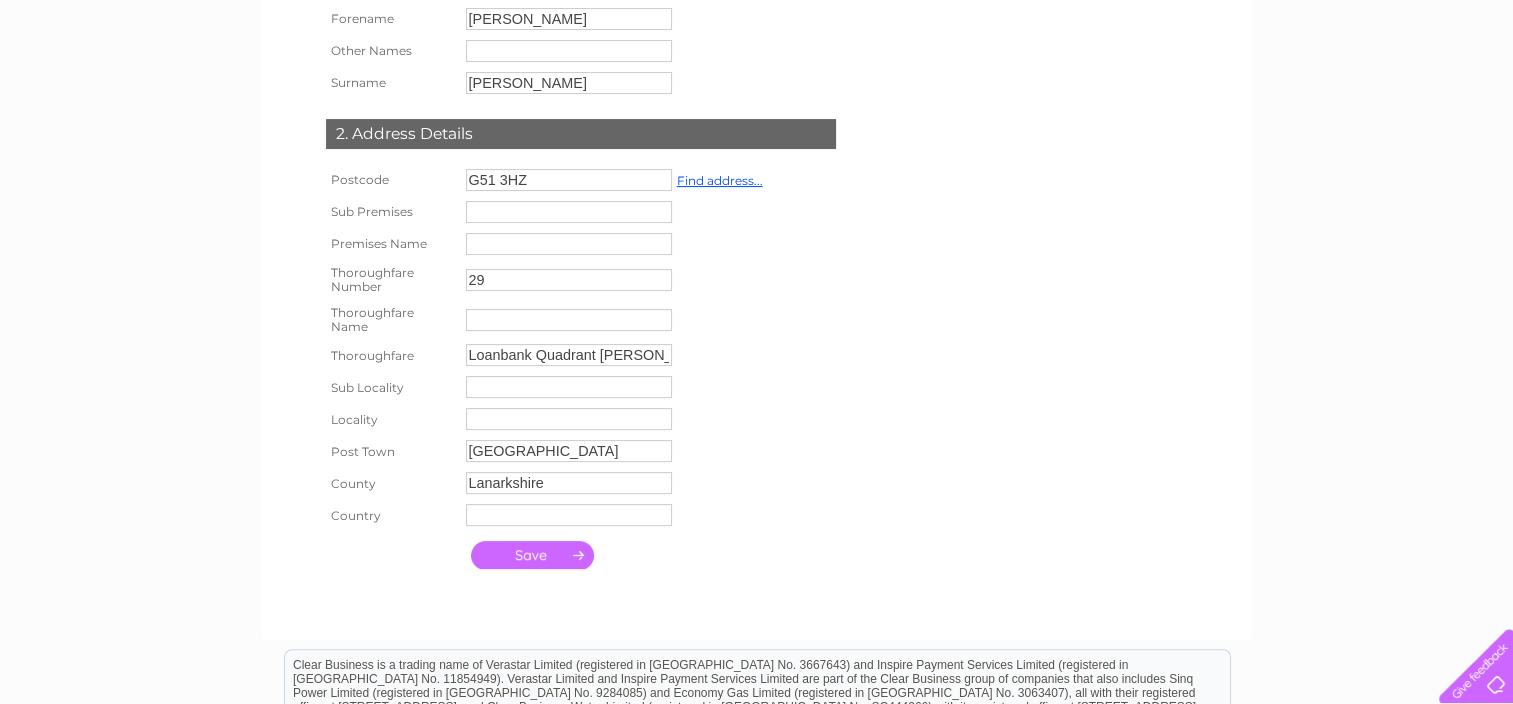 click at bounding box center [532, 555] 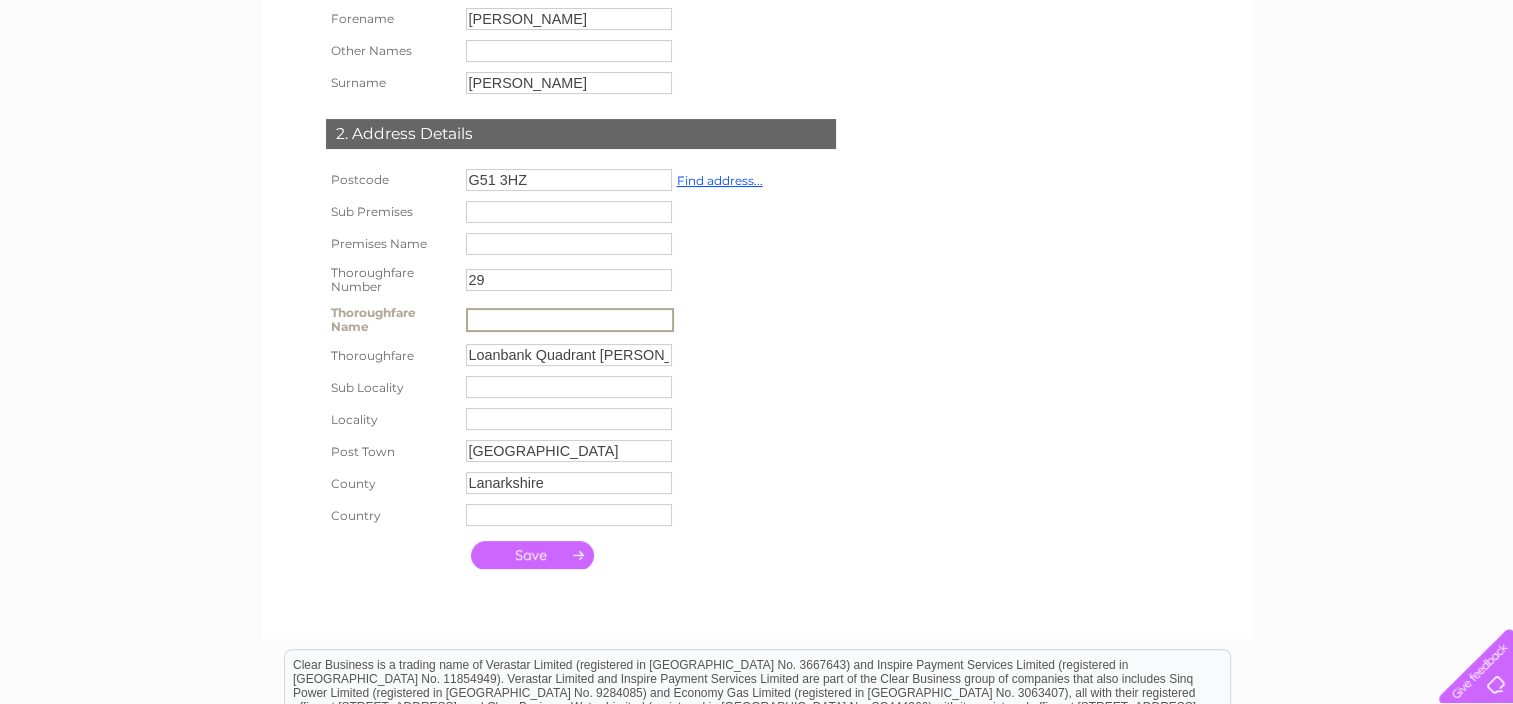 click at bounding box center (532, 555) 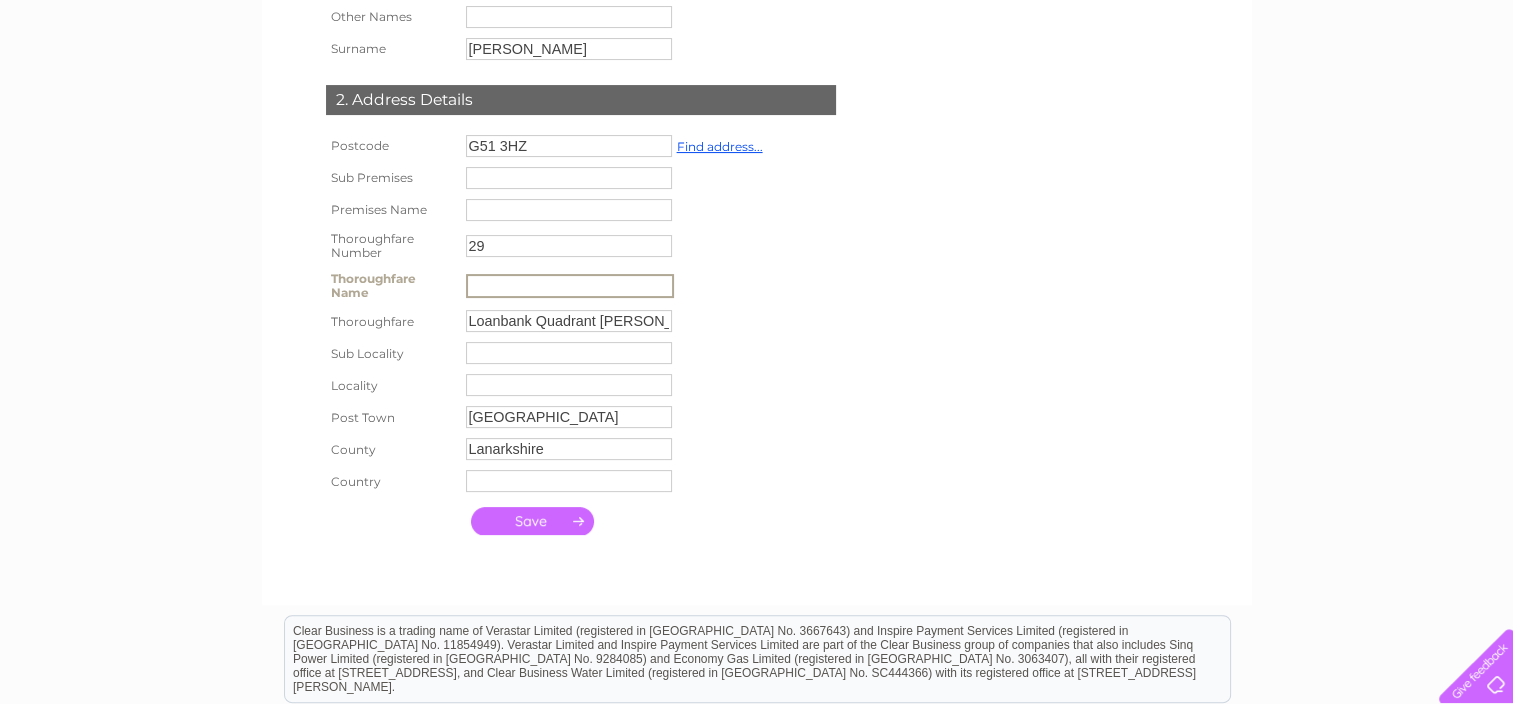 scroll, scrollTop: 600, scrollLeft: 0, axis: vertical 